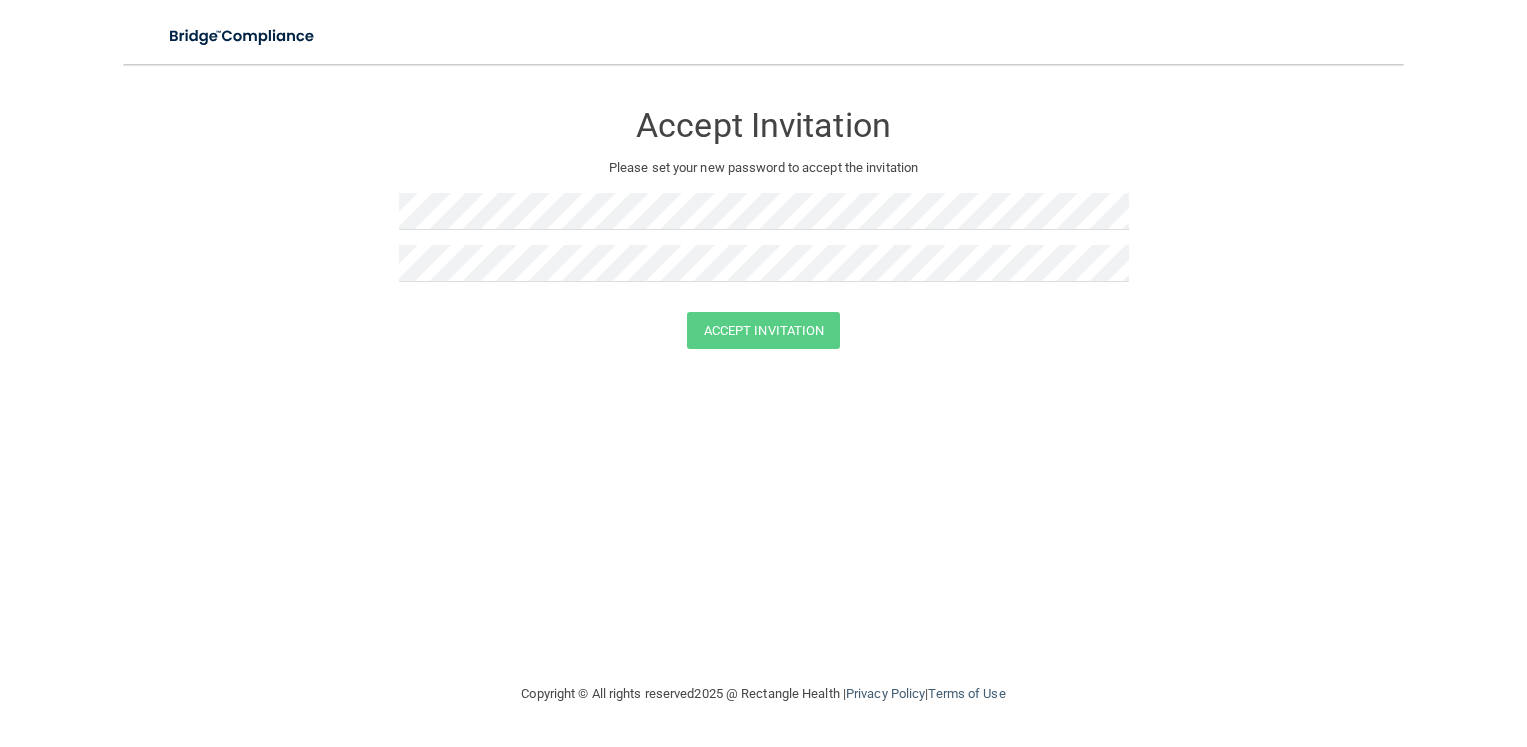 scroll, scrollTop: 0, scrollLeft: 0, axis: both 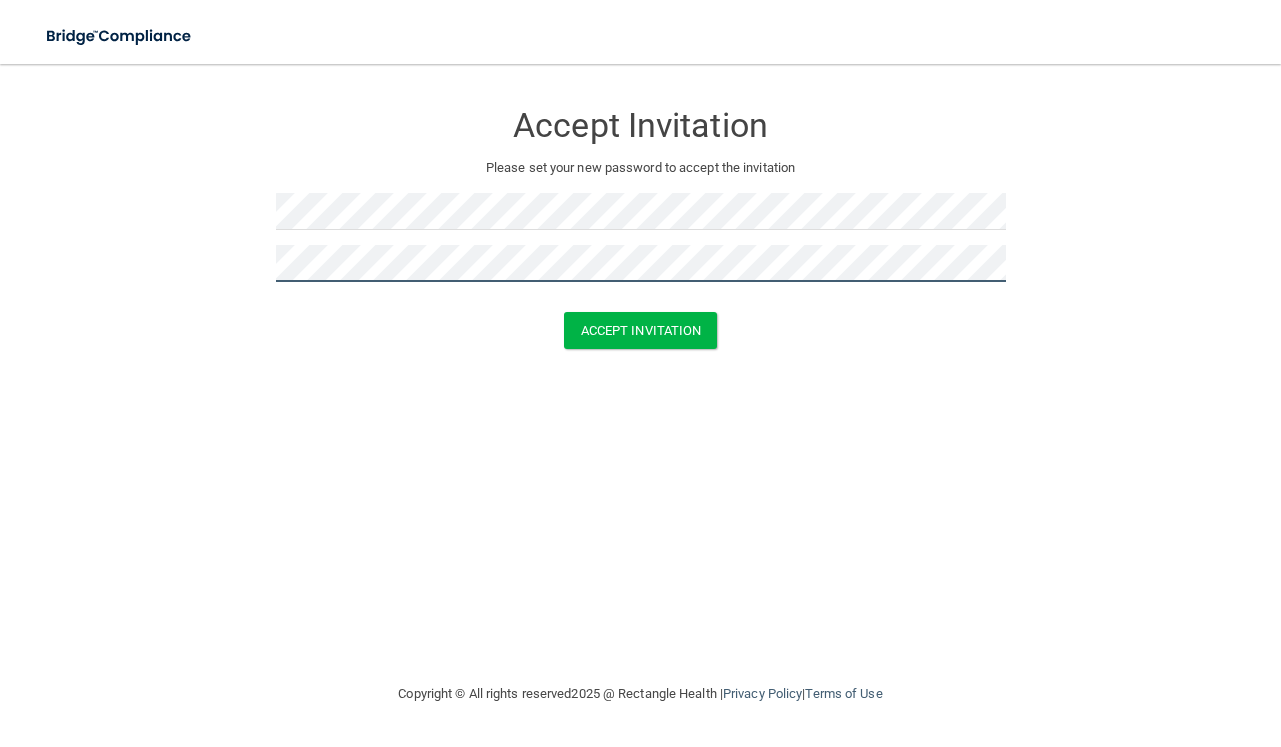 click on "Accept Invitation" at bounding box center [641, 330] 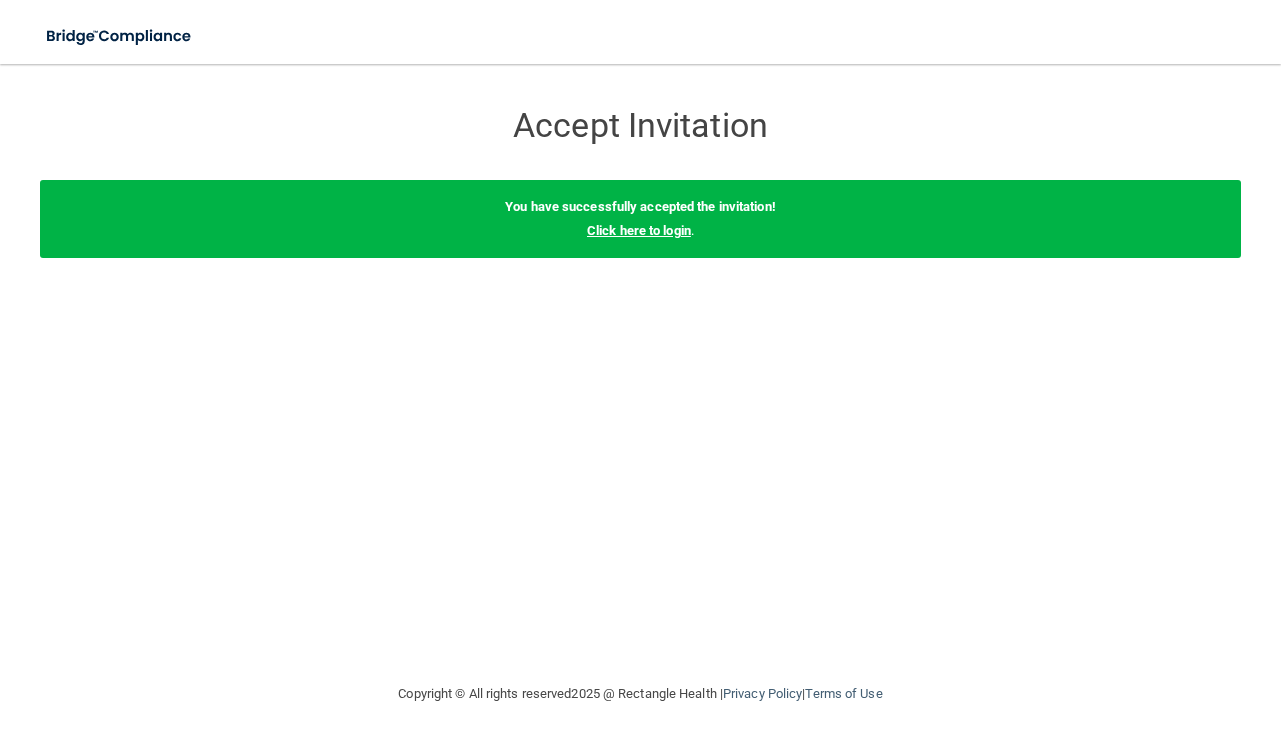 click on "Click here to login" at bounding box center (639, 230) 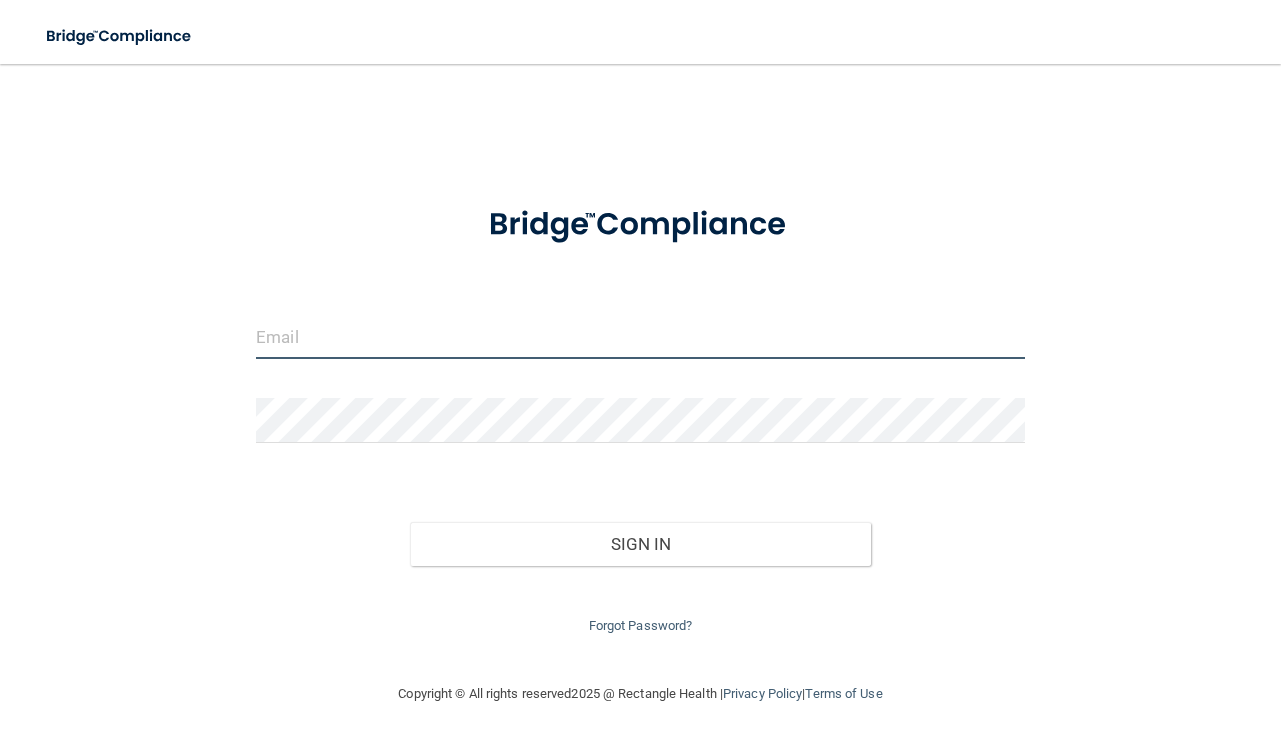 click at bounding box center (640, 336) 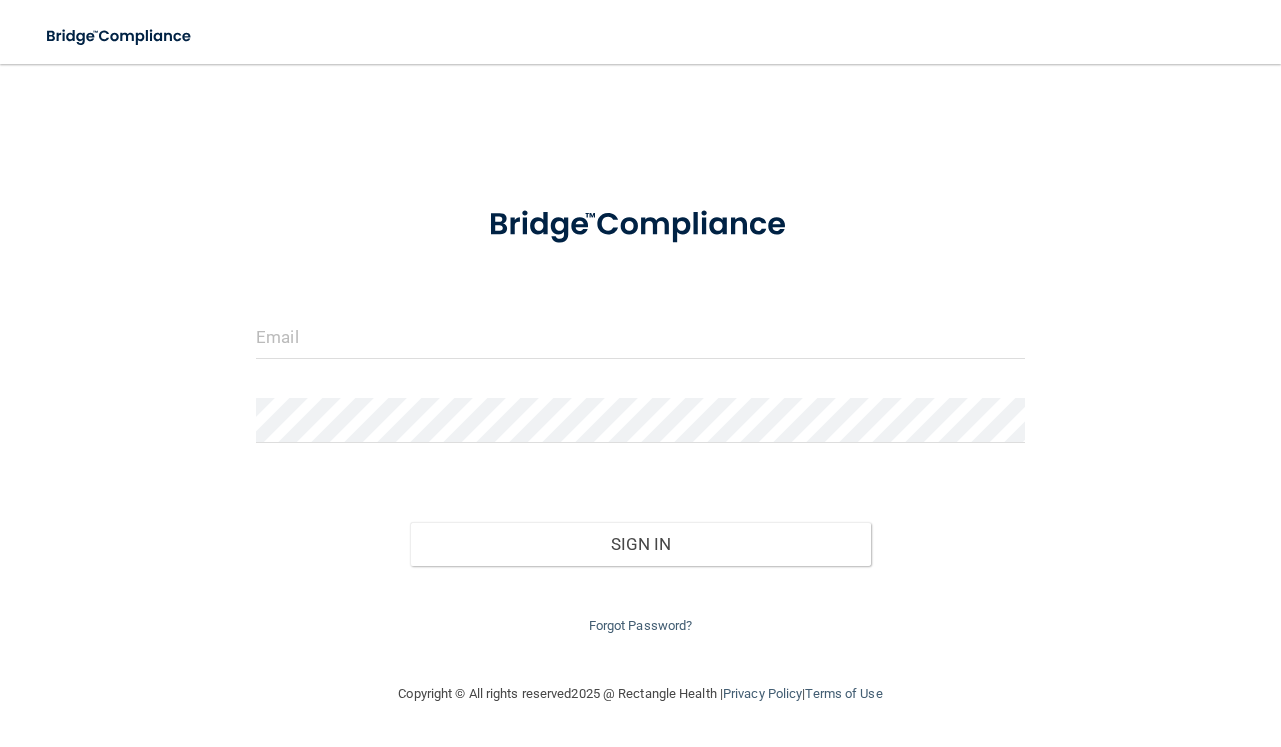 click at bounding box center (640, 336) 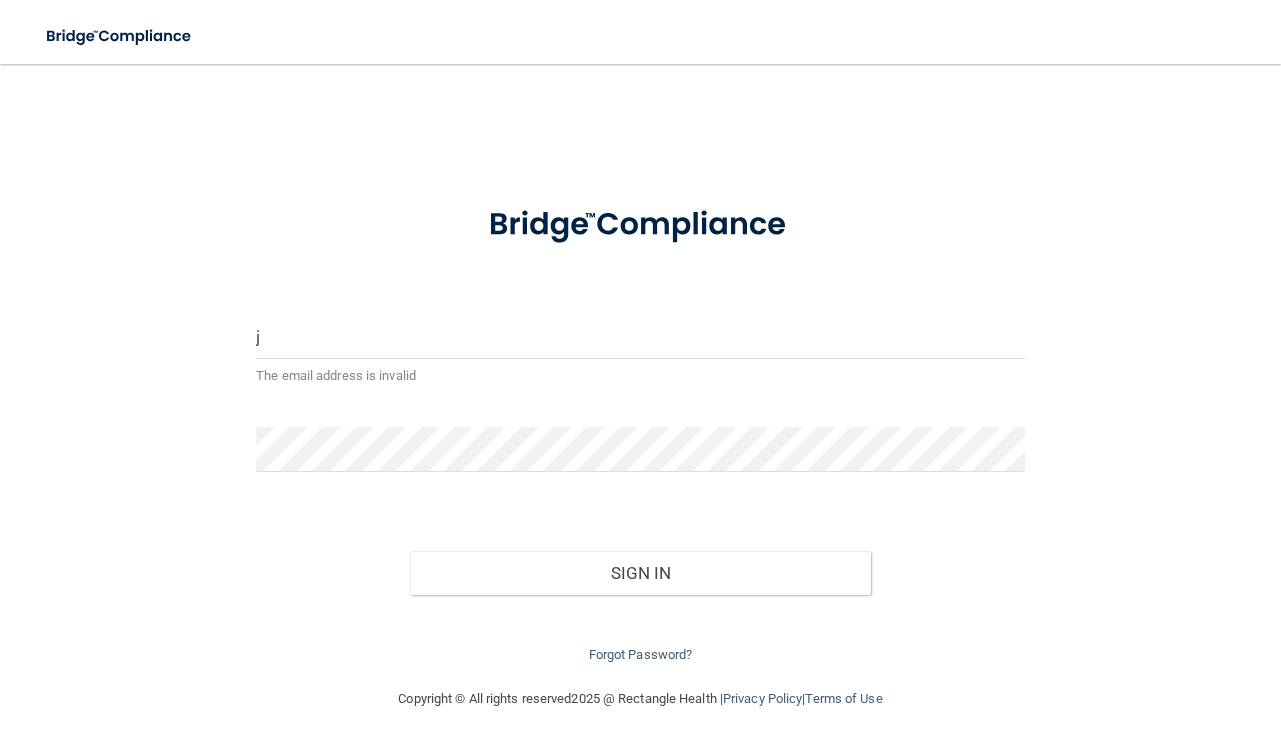 type on "[PERSON_NAME][EMAIL_ADDRESS][DOMAIN_NAME]" 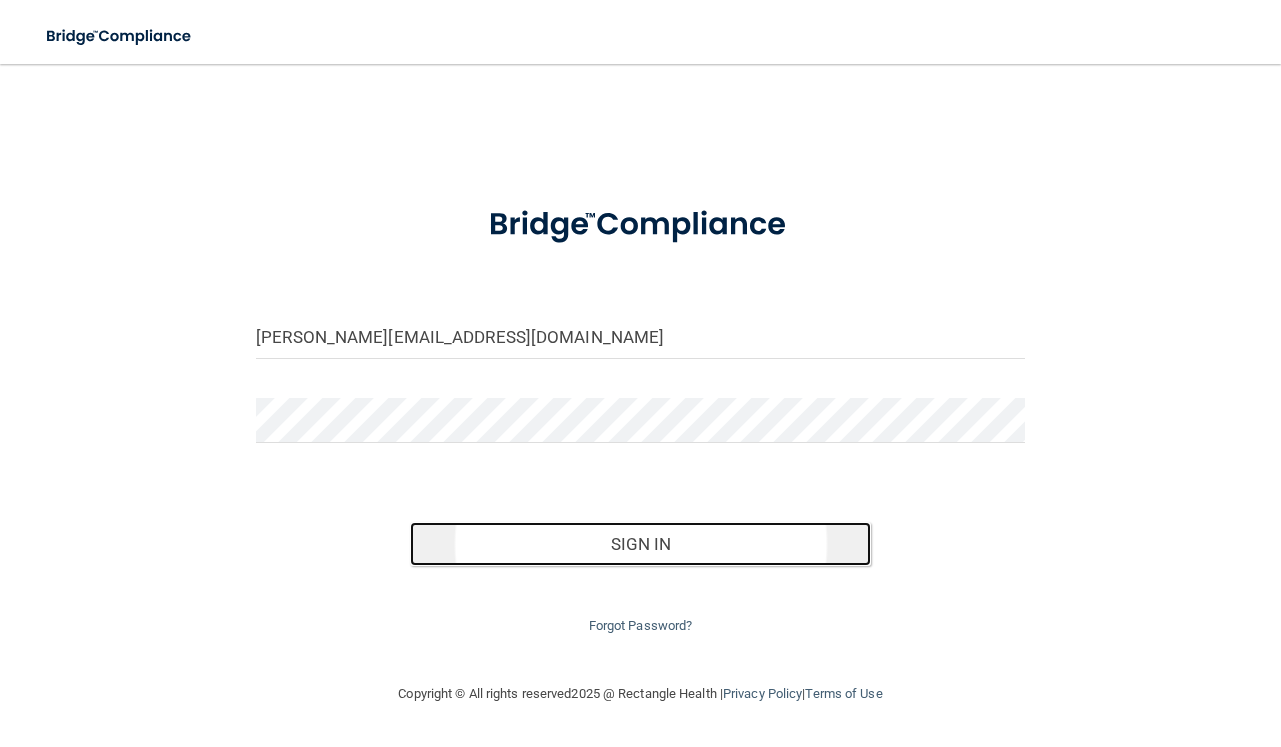 click on "Sign In" at bounding box center (640, 544) 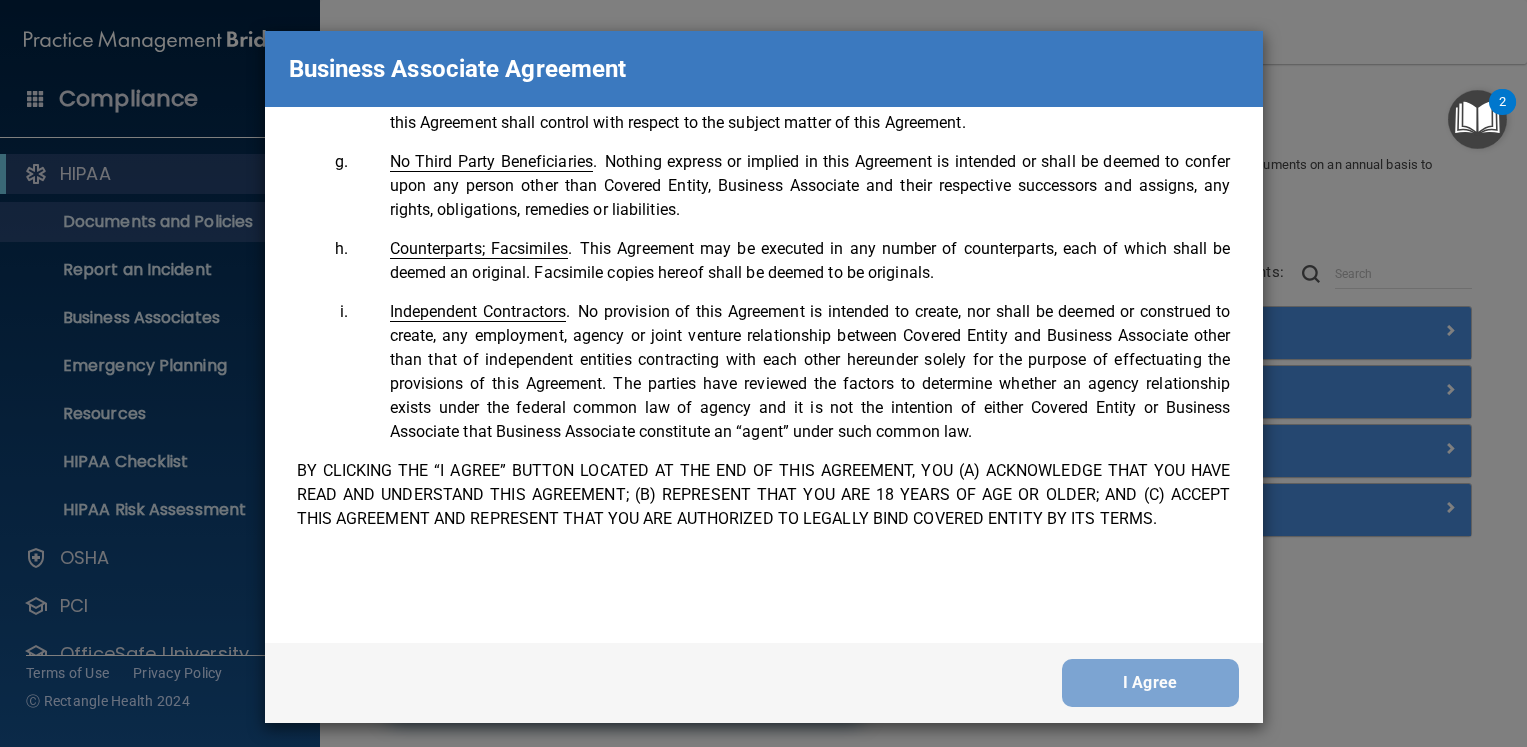 scroll, scrollTop: 4078, scrollLeft: 0, axis: vertical 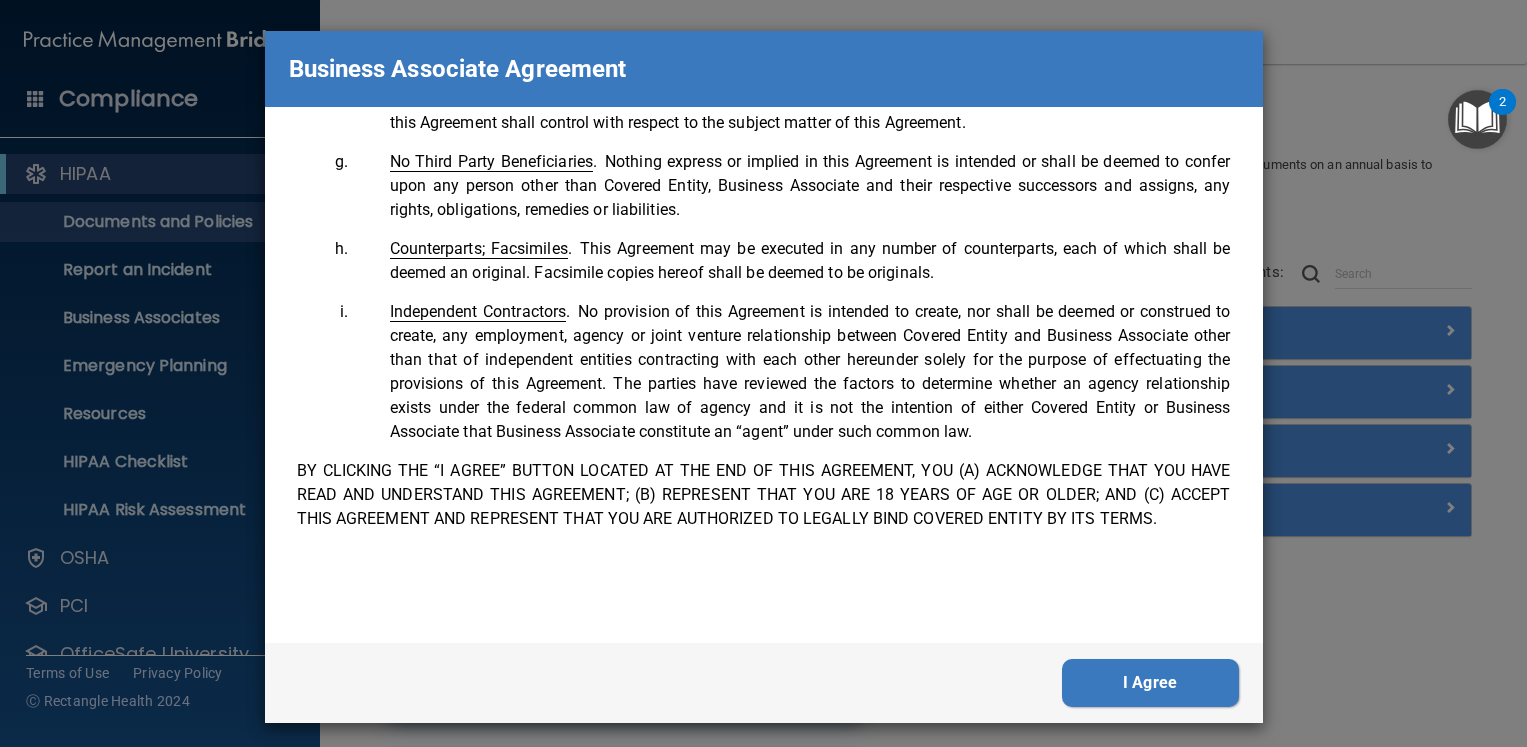 click on "I Agree" at bounding box center [1150, 683] 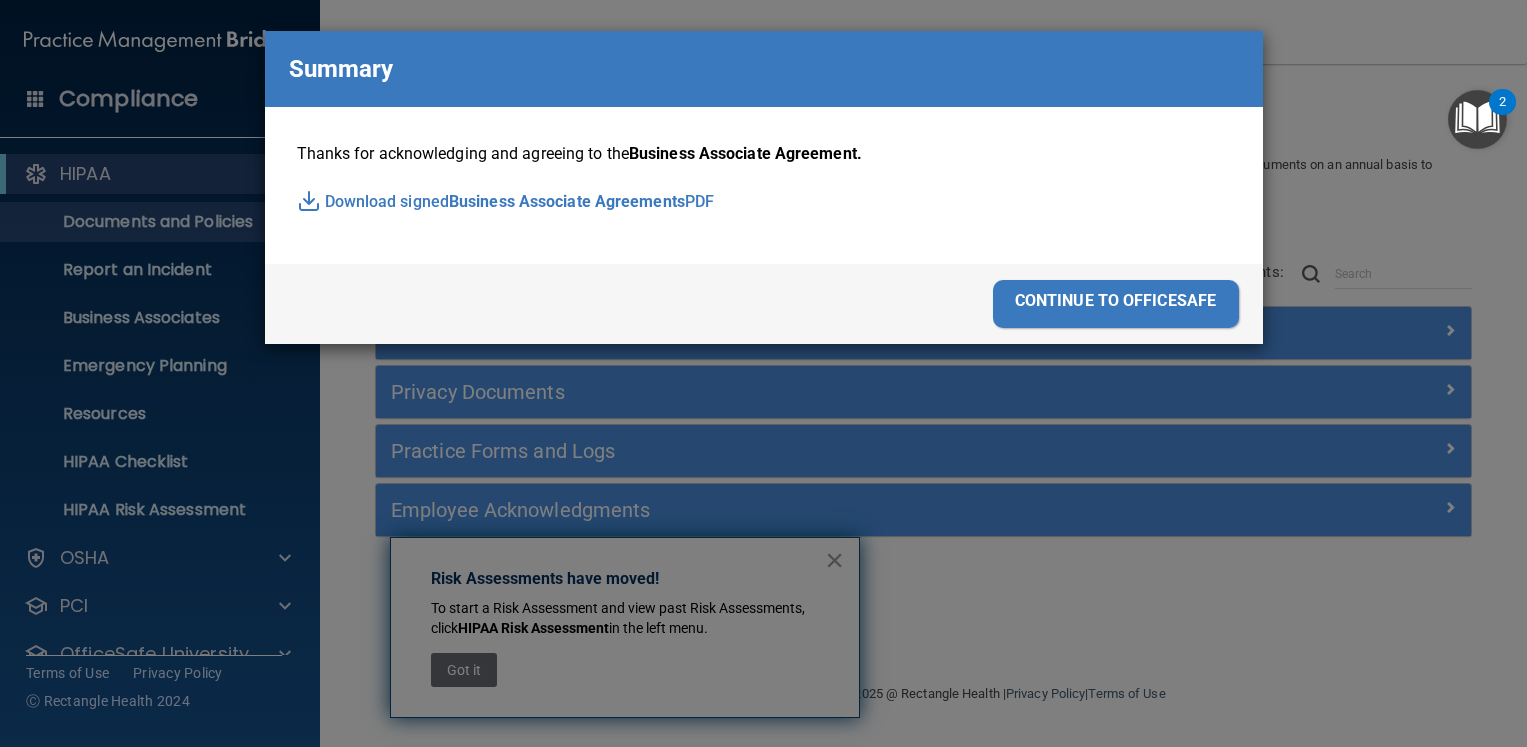 click on "continue to officesafe" at bounding box center [1116, 304] 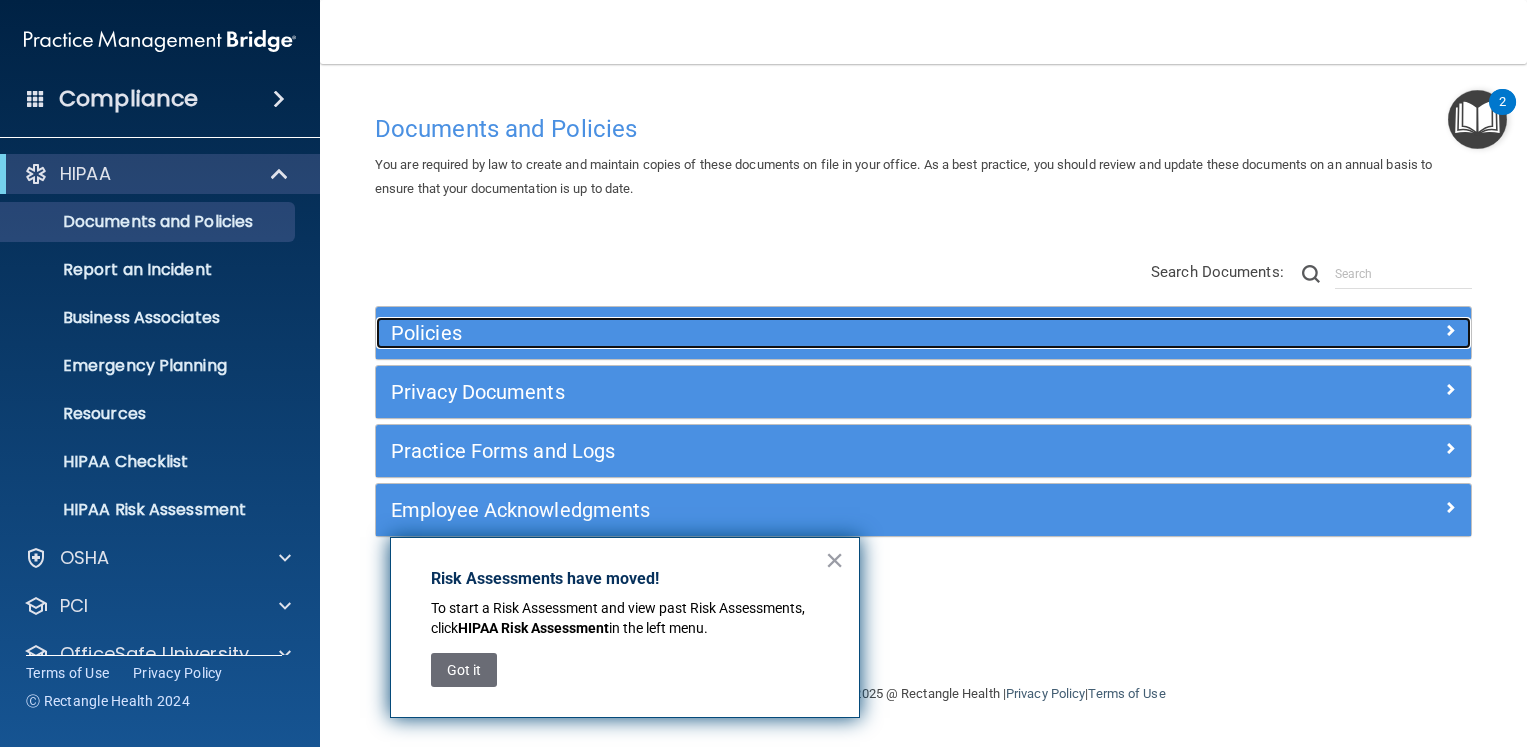 click on "Policies" at bounding box center [786, 333] 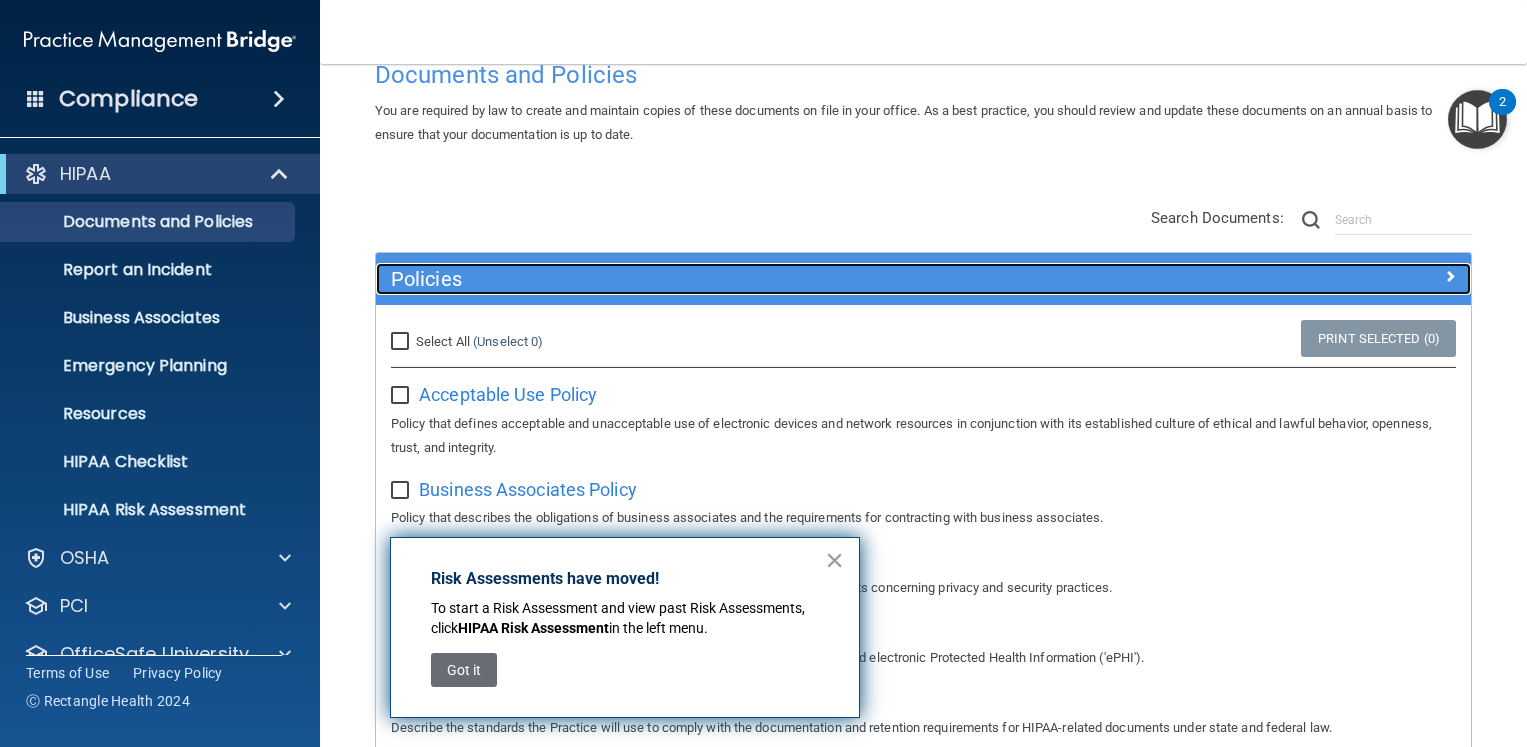 scroll, scrollTop: 200, scrollLeft: 0, axis: vertical 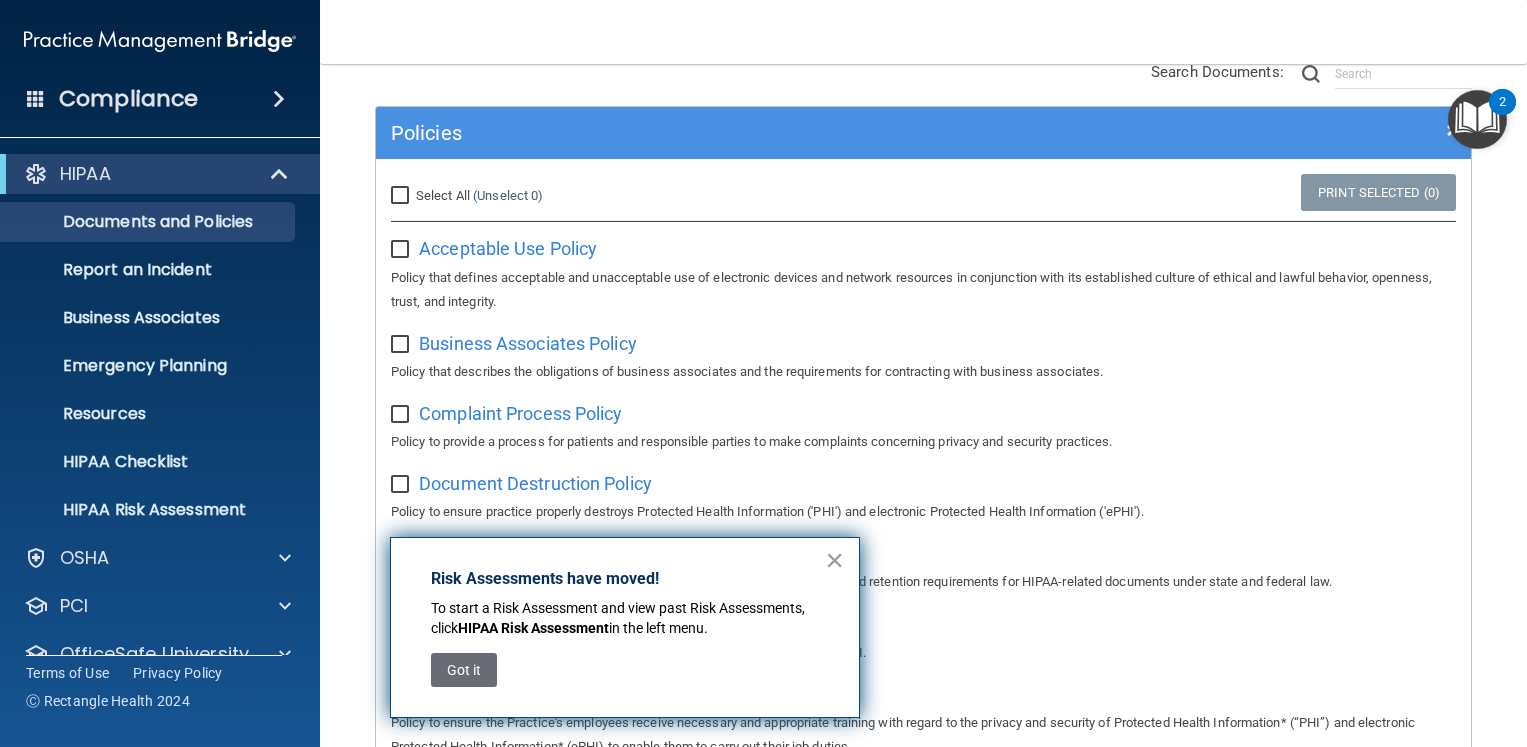 click on "×" at bounding box center (834, 560) 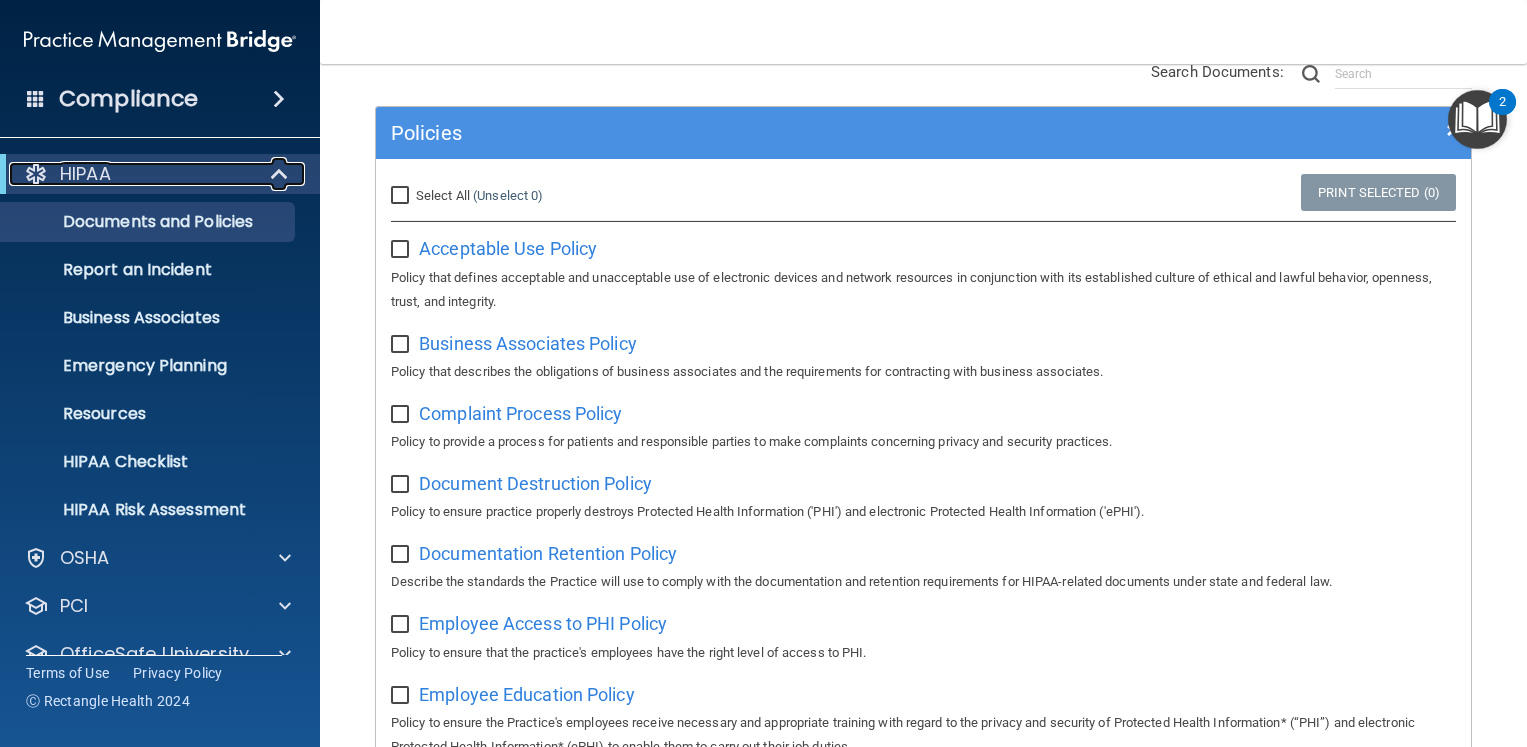 click on "HIPAA" at bounding box center [132, 174] 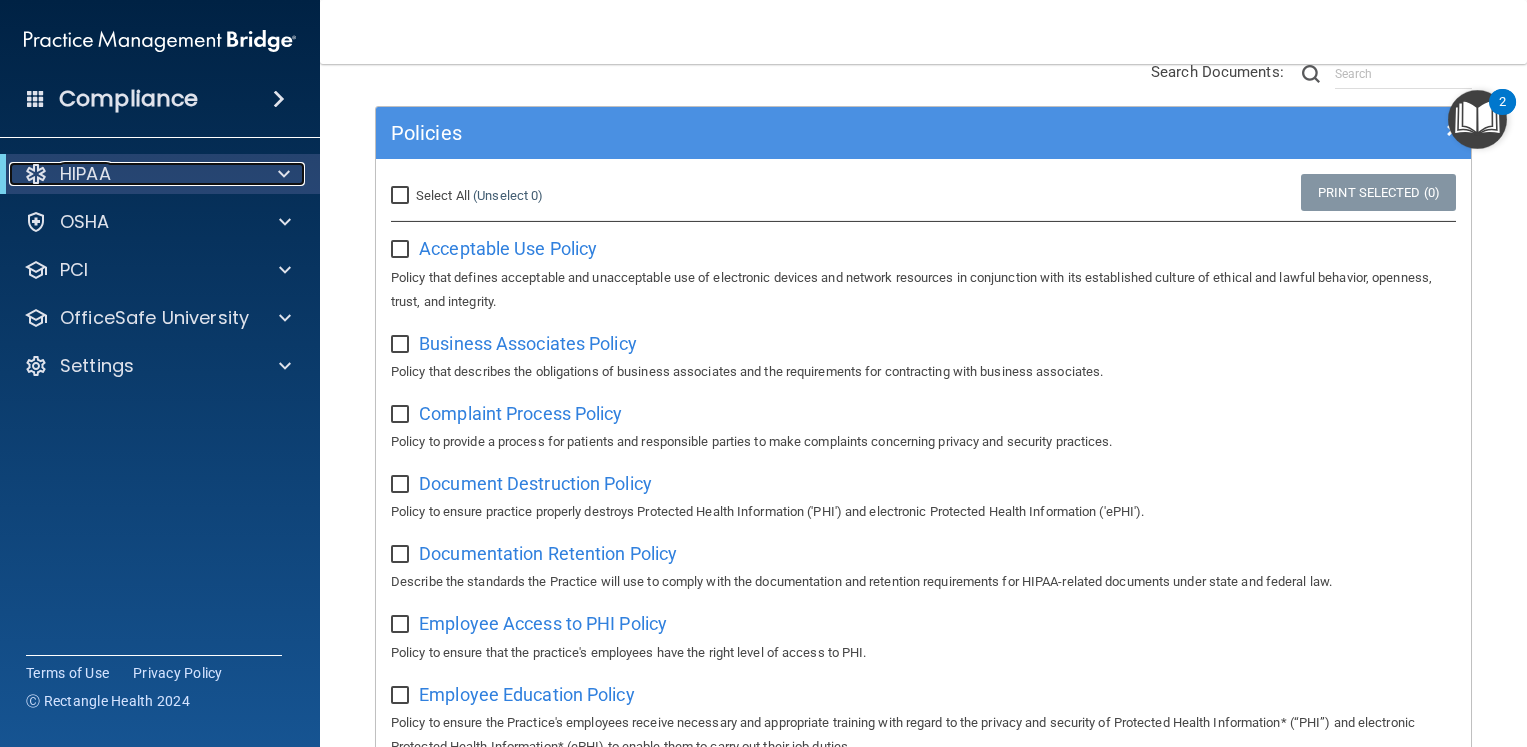 click on "HIPAA" at bounding box center [132, 174] 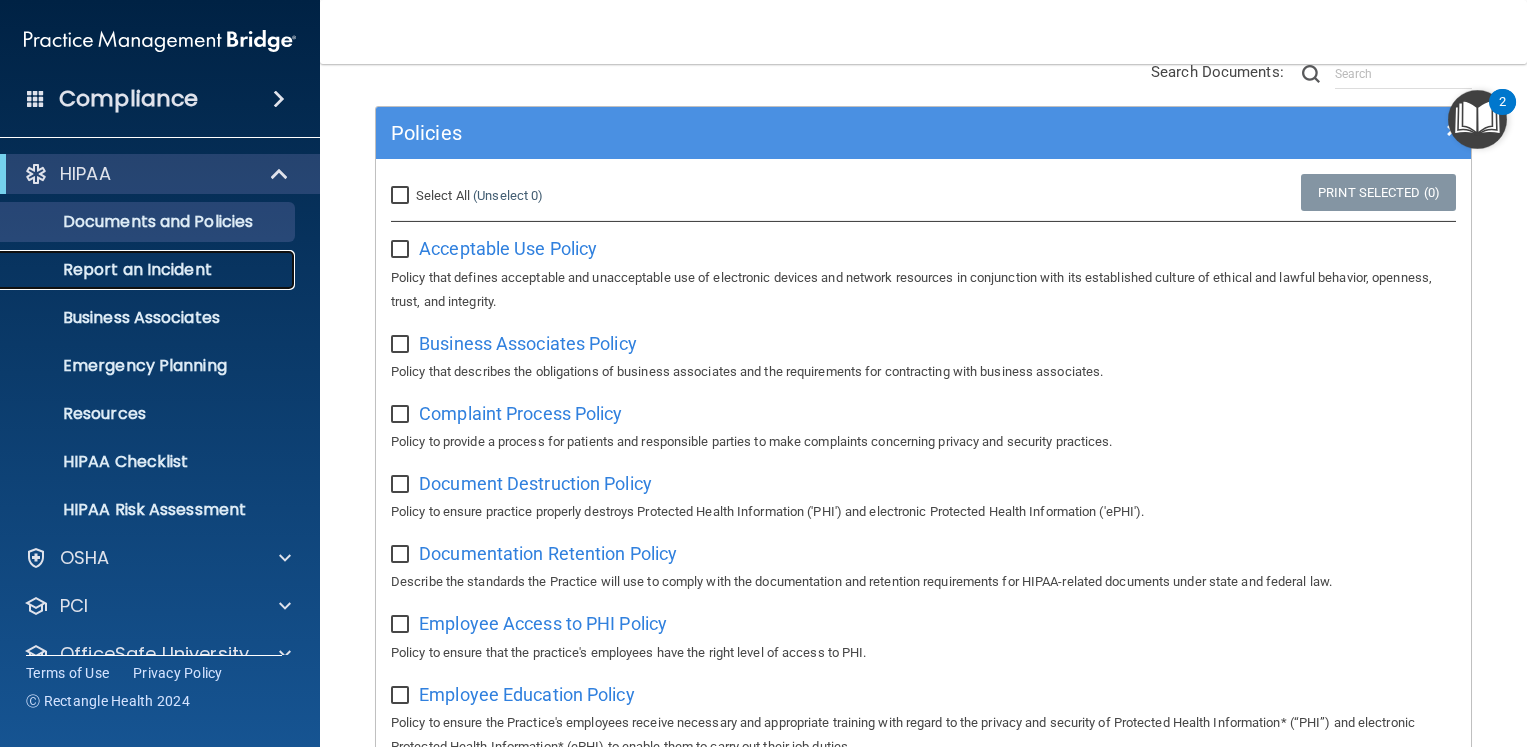 click on "Report an Incident" at bounding box center (149, 270) 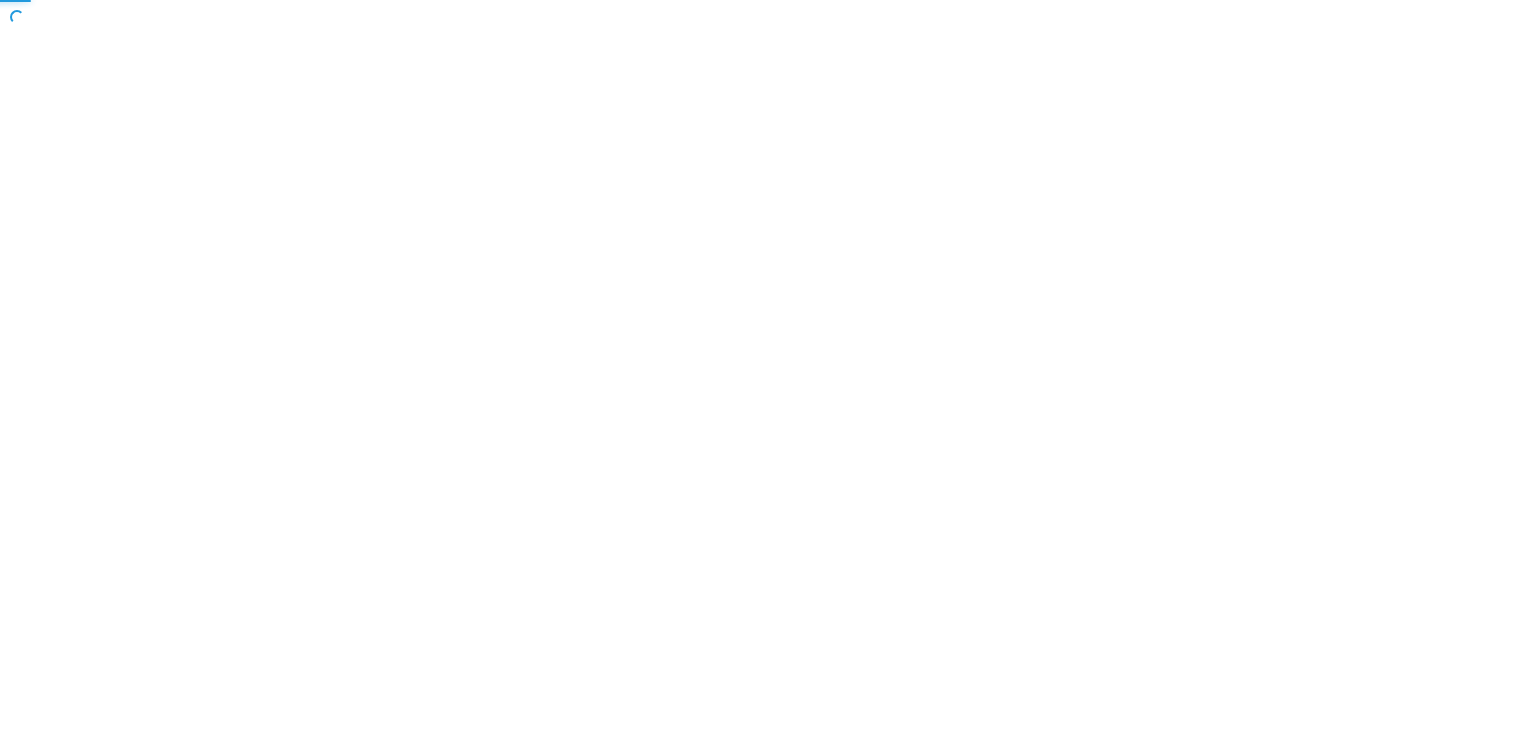 scroll, scrollTop: 0, scrollLeft: 0, axis: both 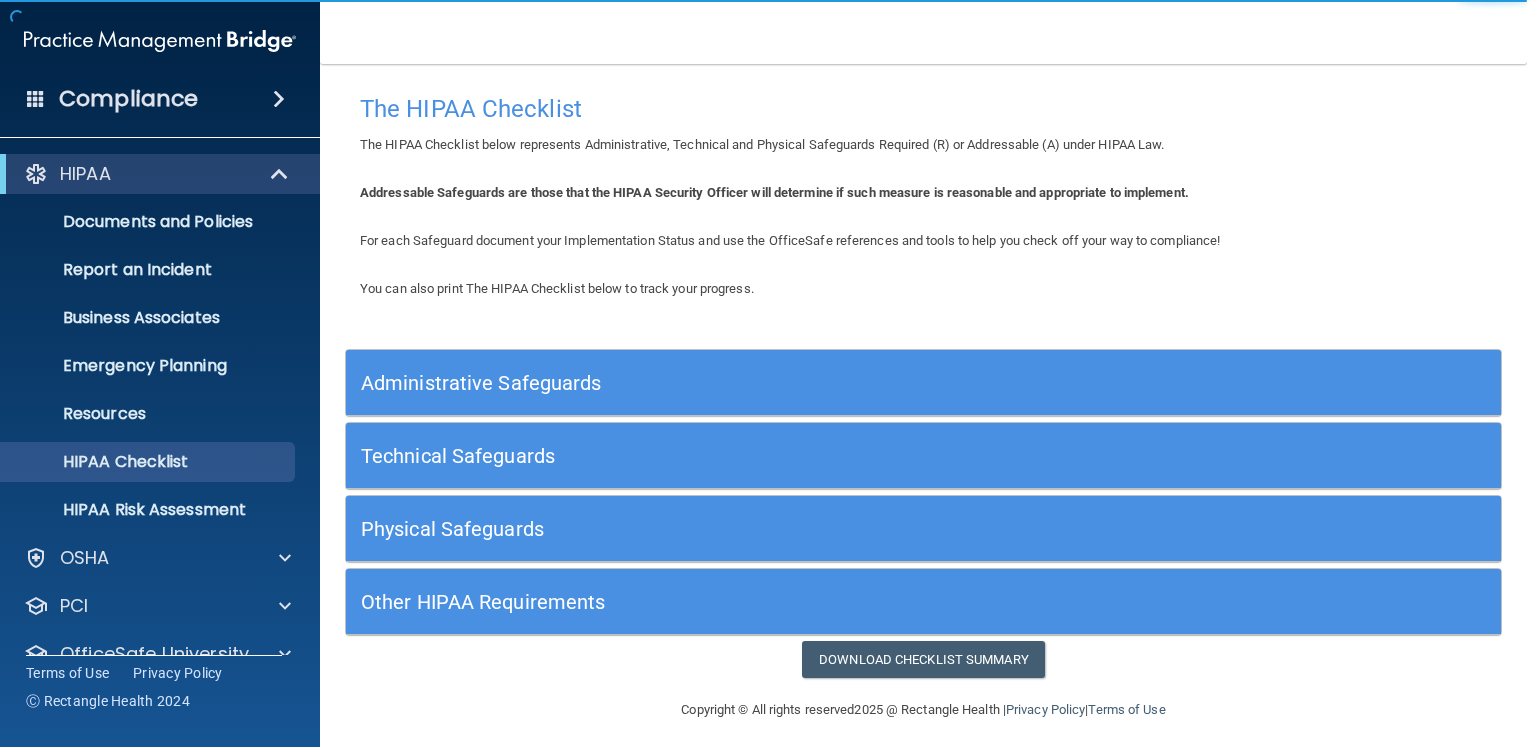 click on "Administrative Safeguards" at bounding box center [779, 383] 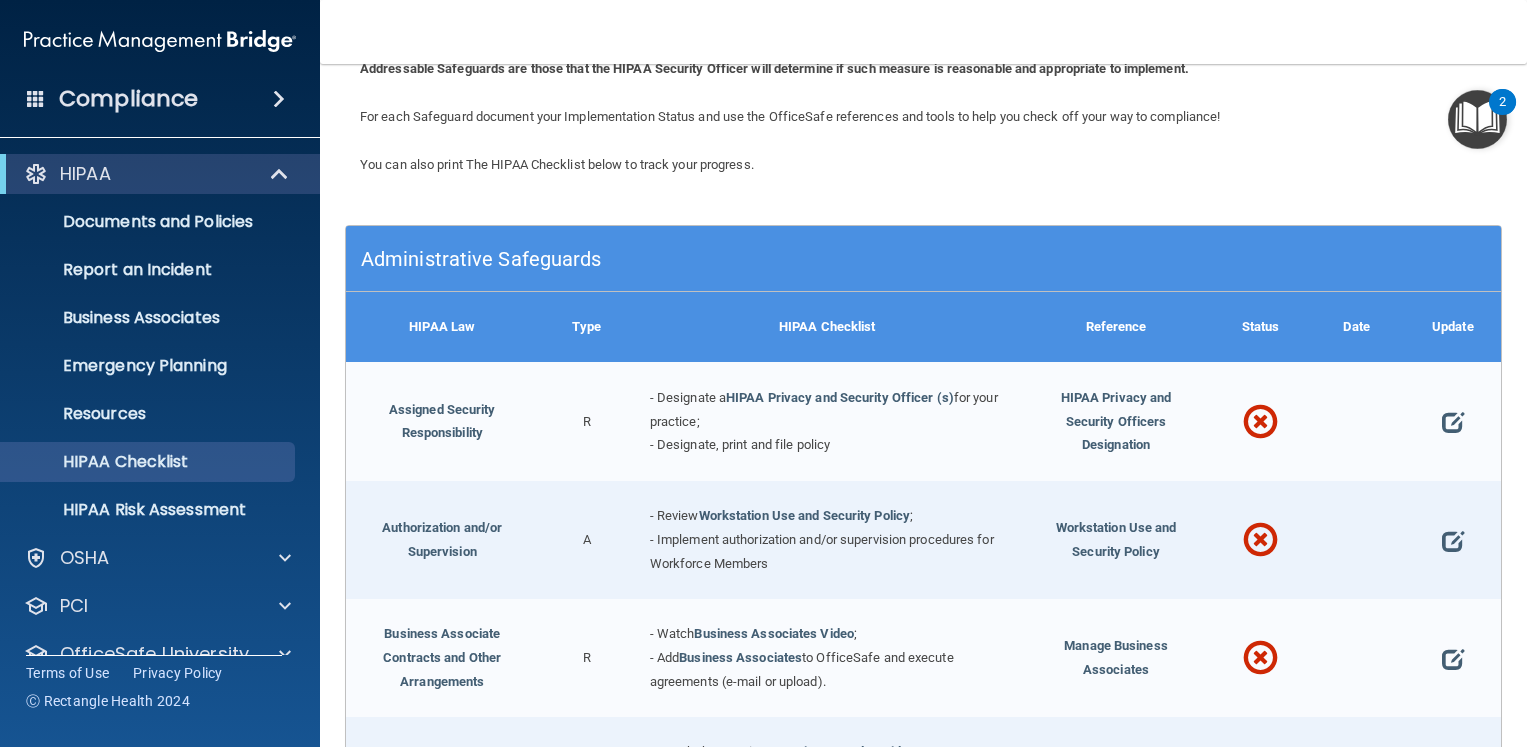 scroll, scrollTop: 200, scrollLeft: 0, axis: vertical 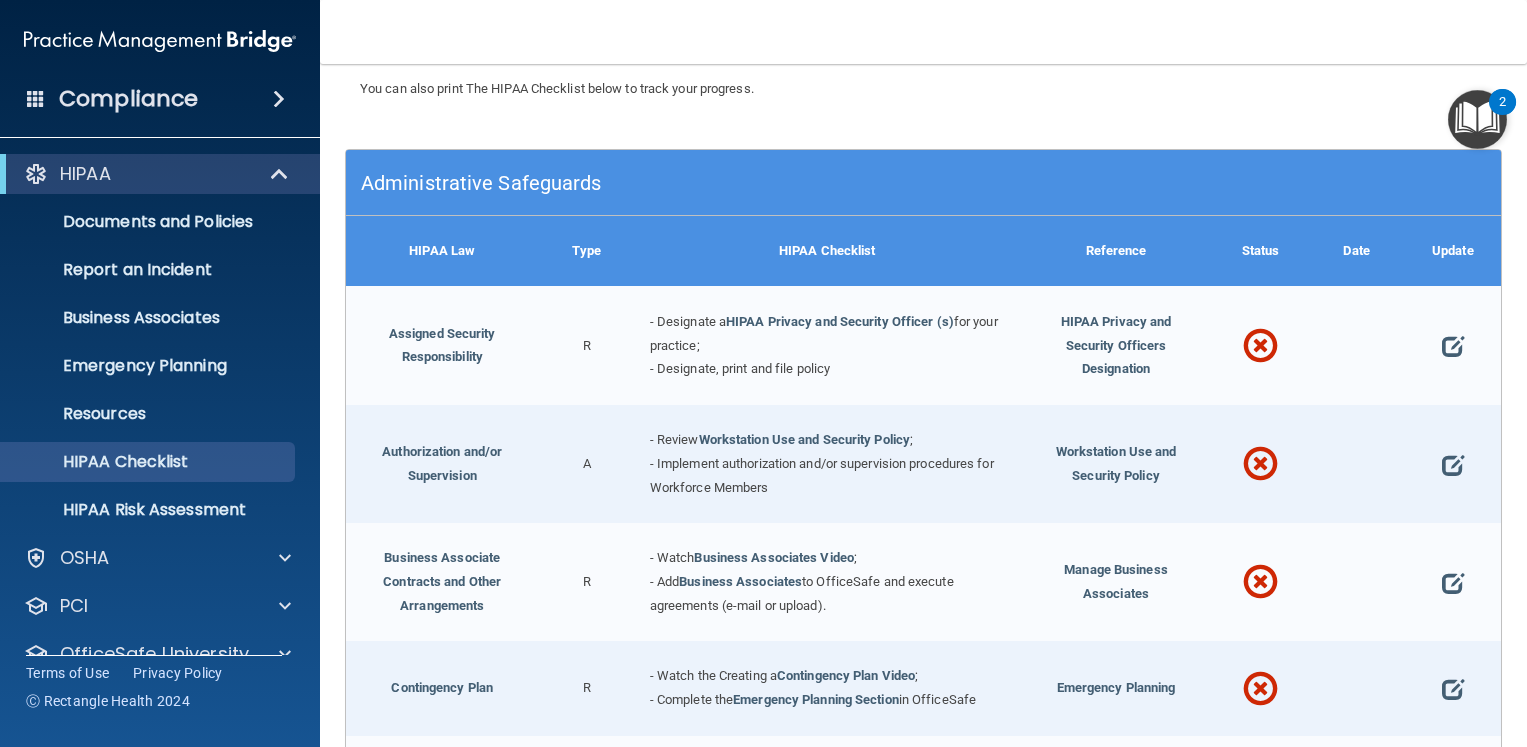 click on "Compliance" at bounding box center (128, 99) 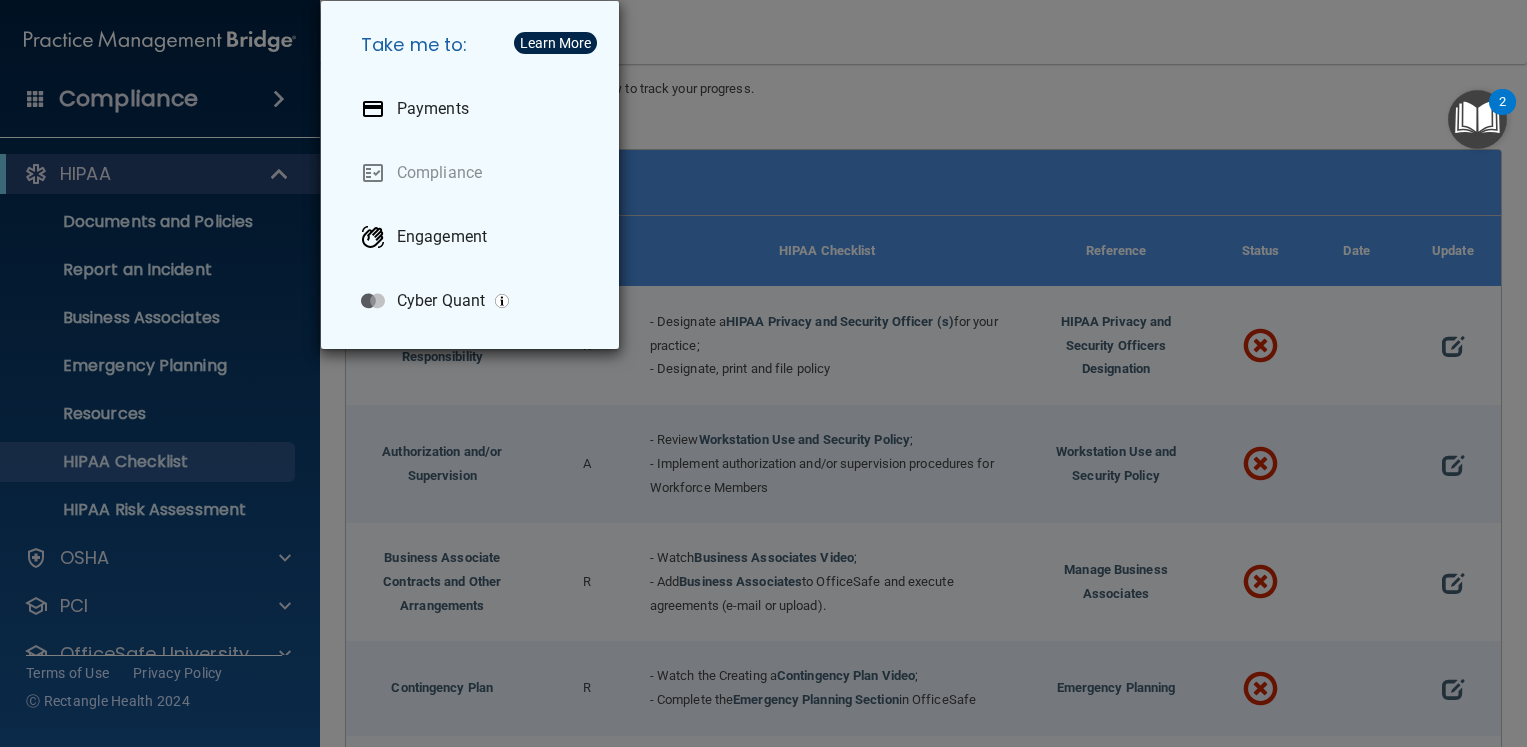 click on "Take me to:             Payments                   Compliance                     Engagement                     Cyber Quant" at bounding box center [763, 373] 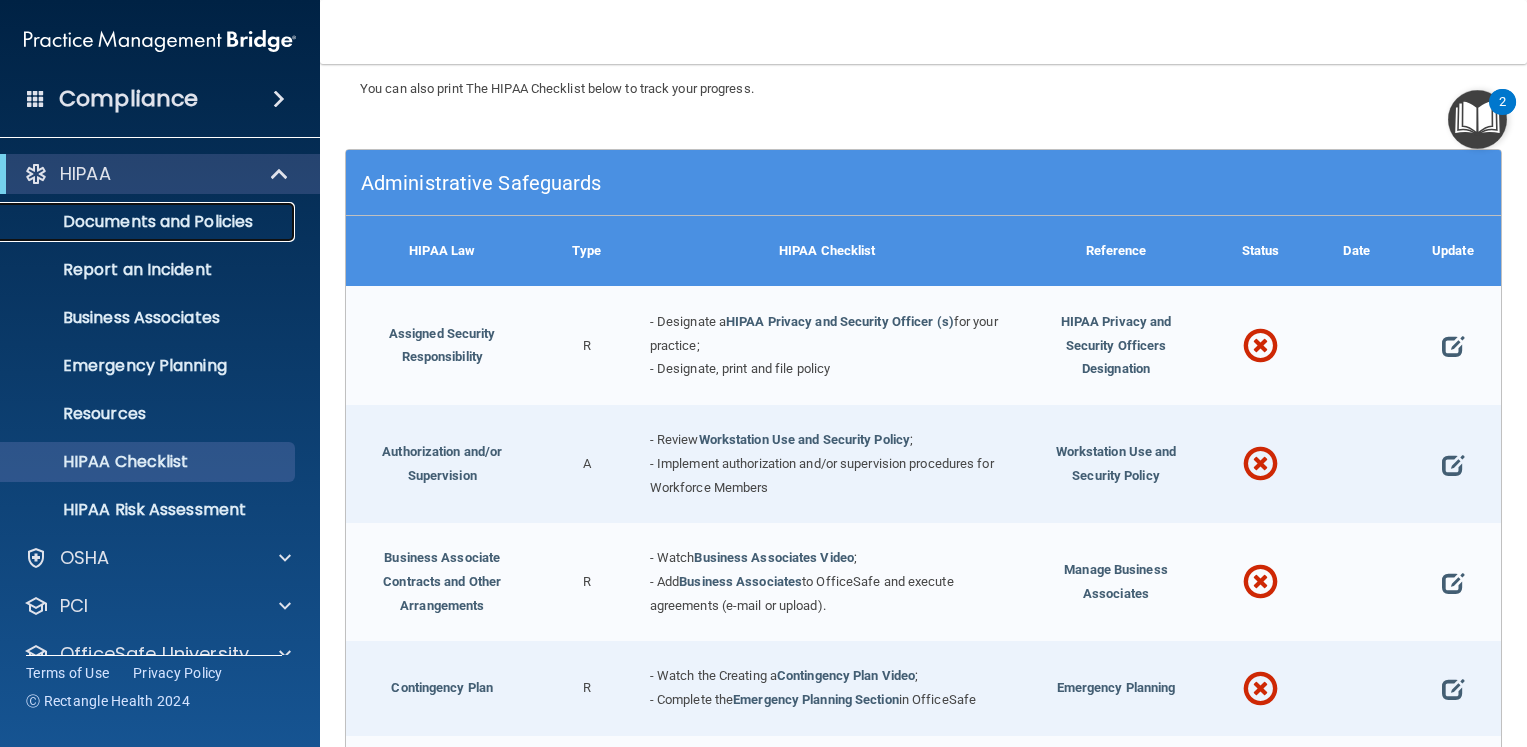 click on "Documents and Policies" at bounding box center [149, 222] 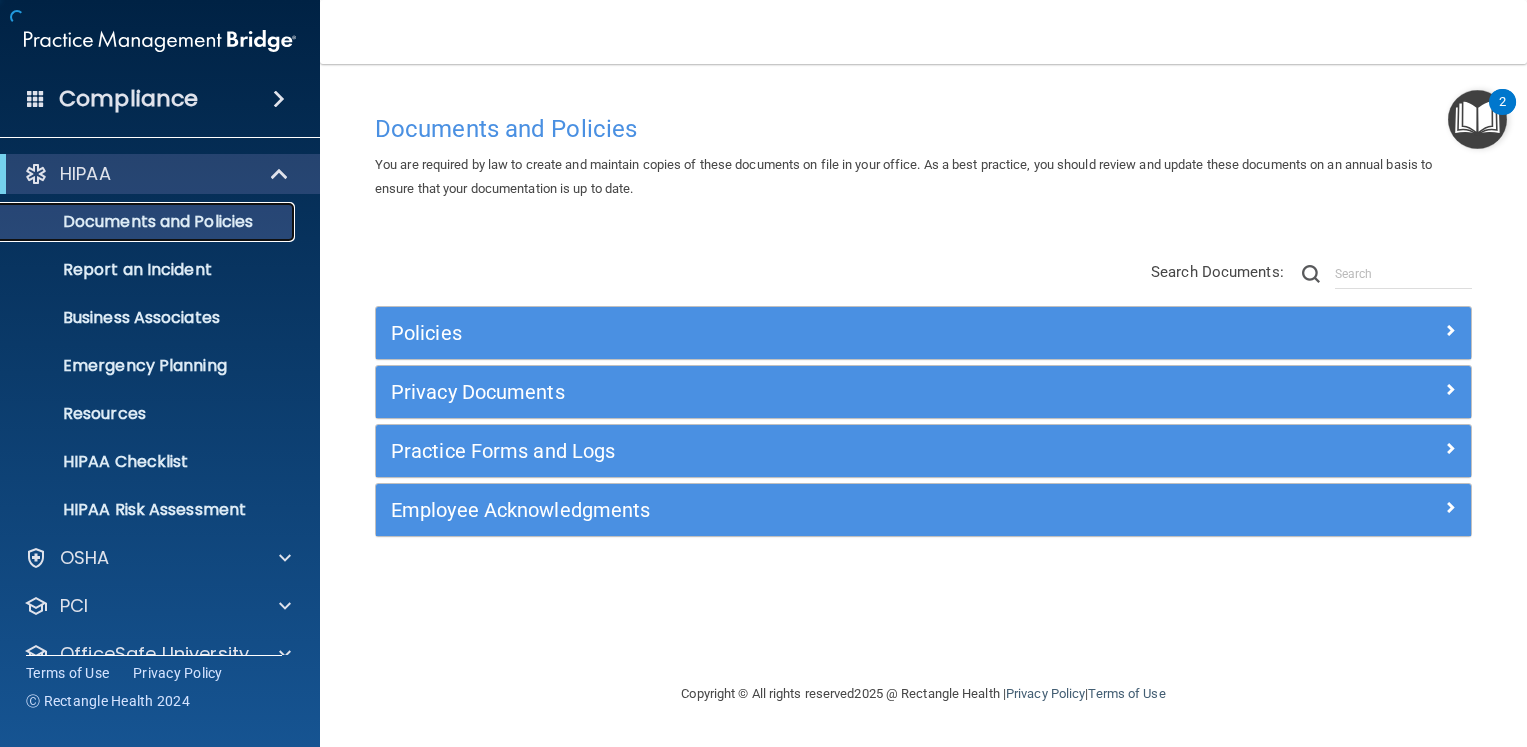 scroll, scrollTop: 0, scrollLeft: 0, axis: both 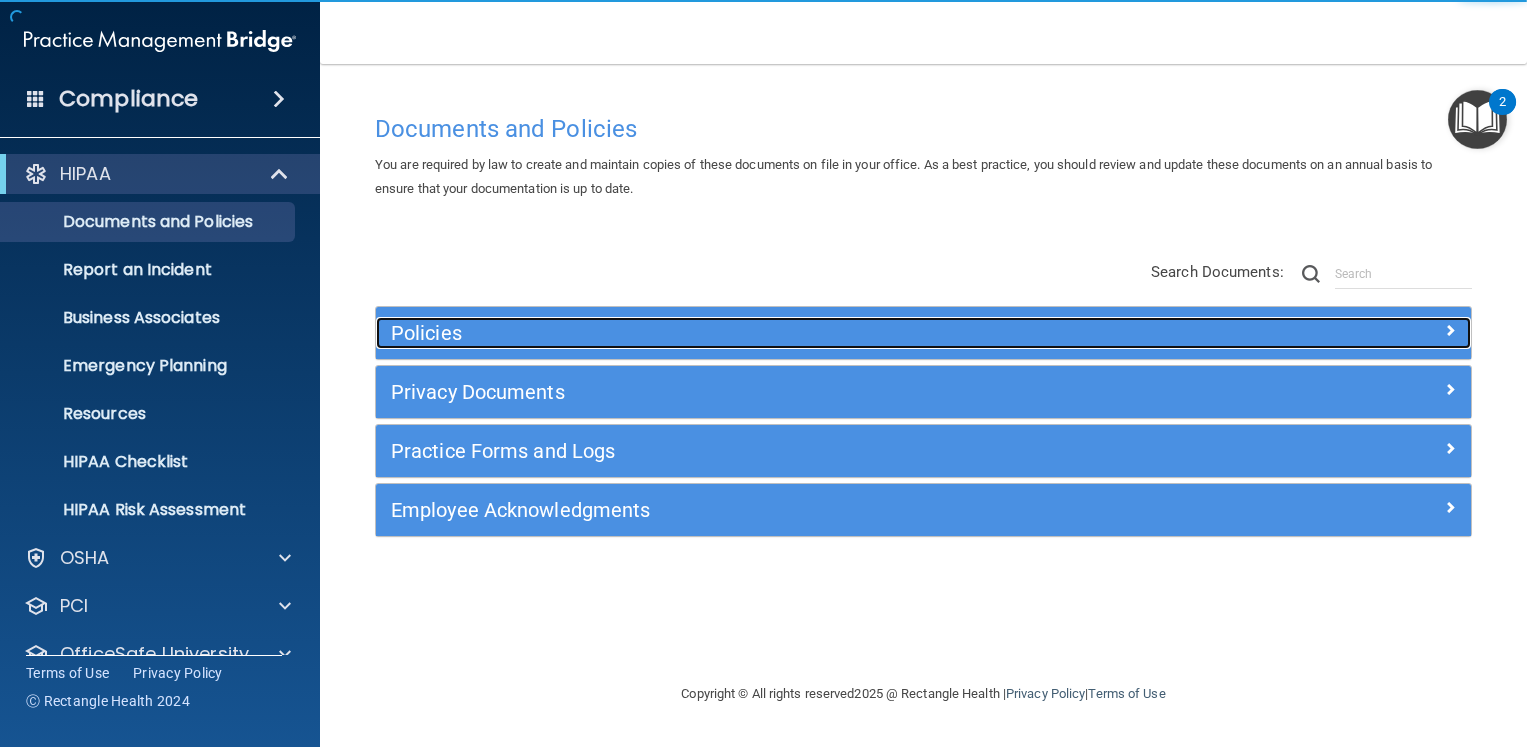 click on "Policies" at bounding box center (786, 333) 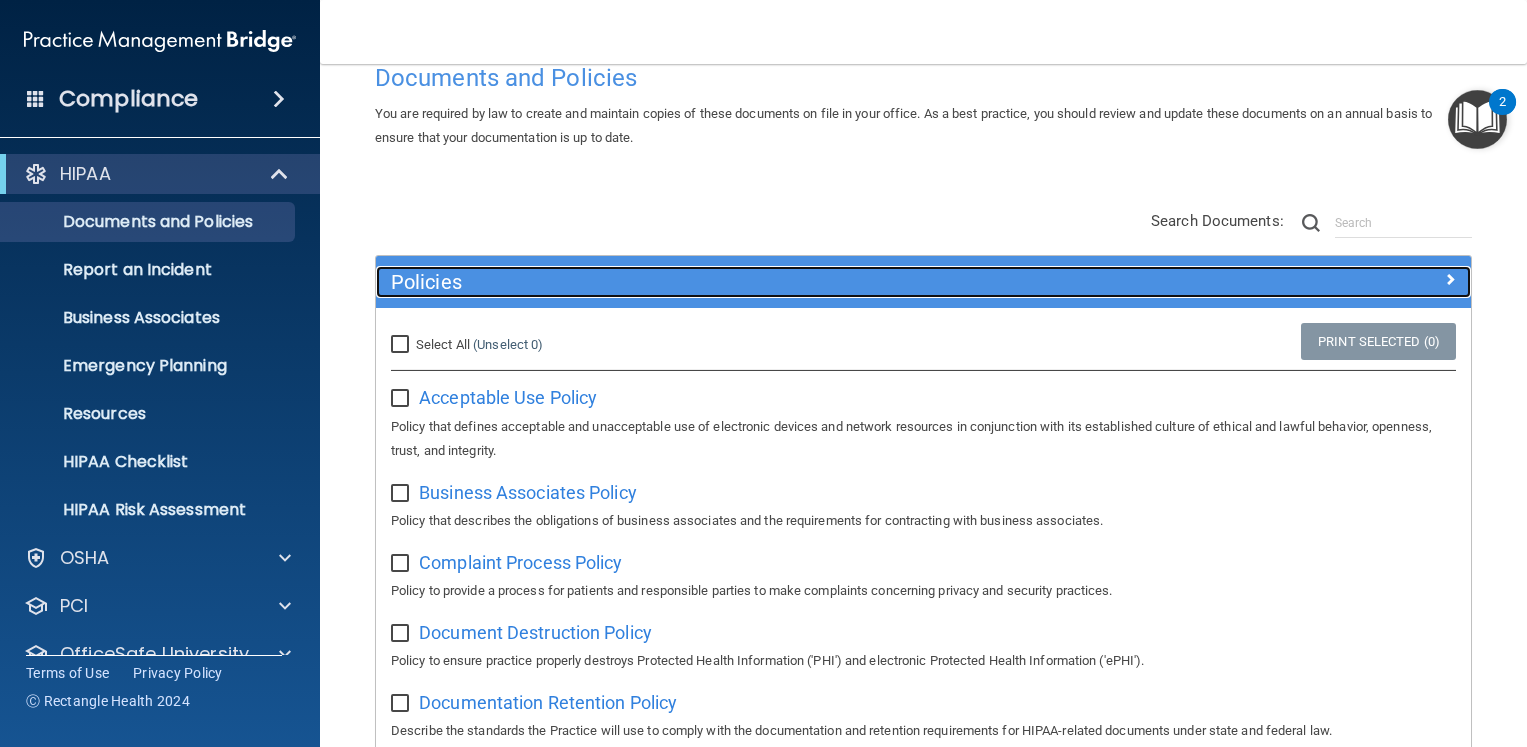 scroll, scrollTop: 100, scrollLeft: 0, axis: vertical 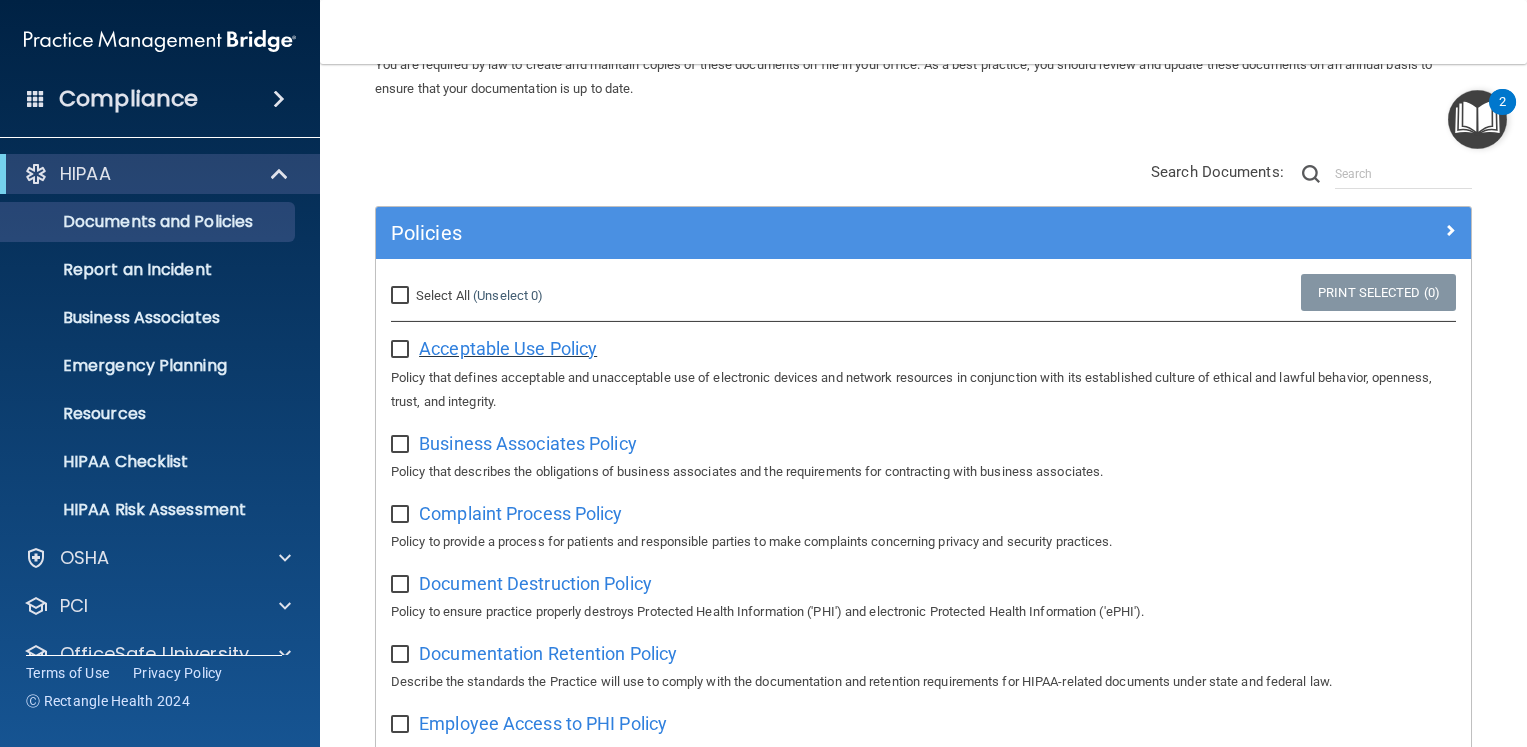 click on "Acceptable Use Policy" at bounding box center [508, 348] 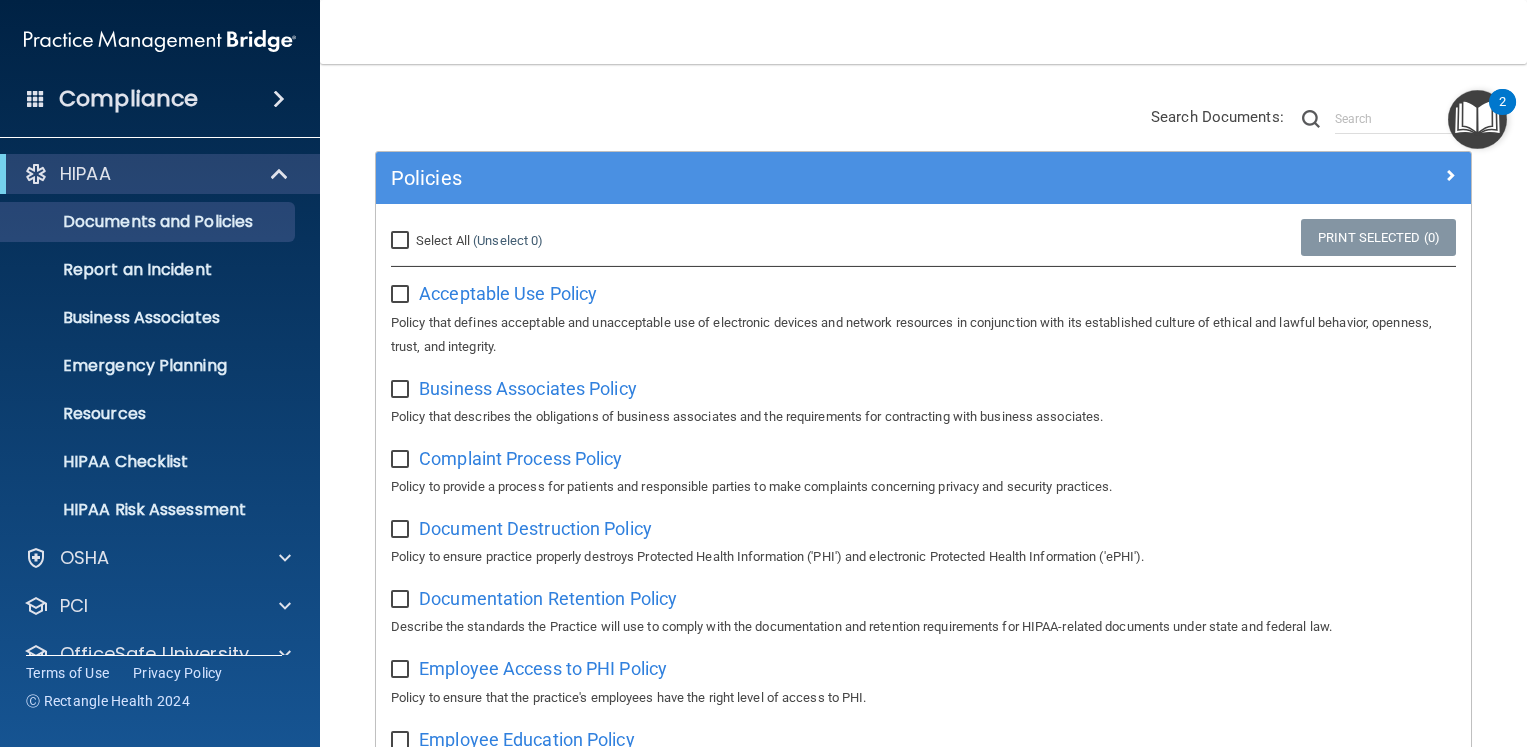 scroll, scrollTop: 300, scrollLeft: 0, axis: vertical 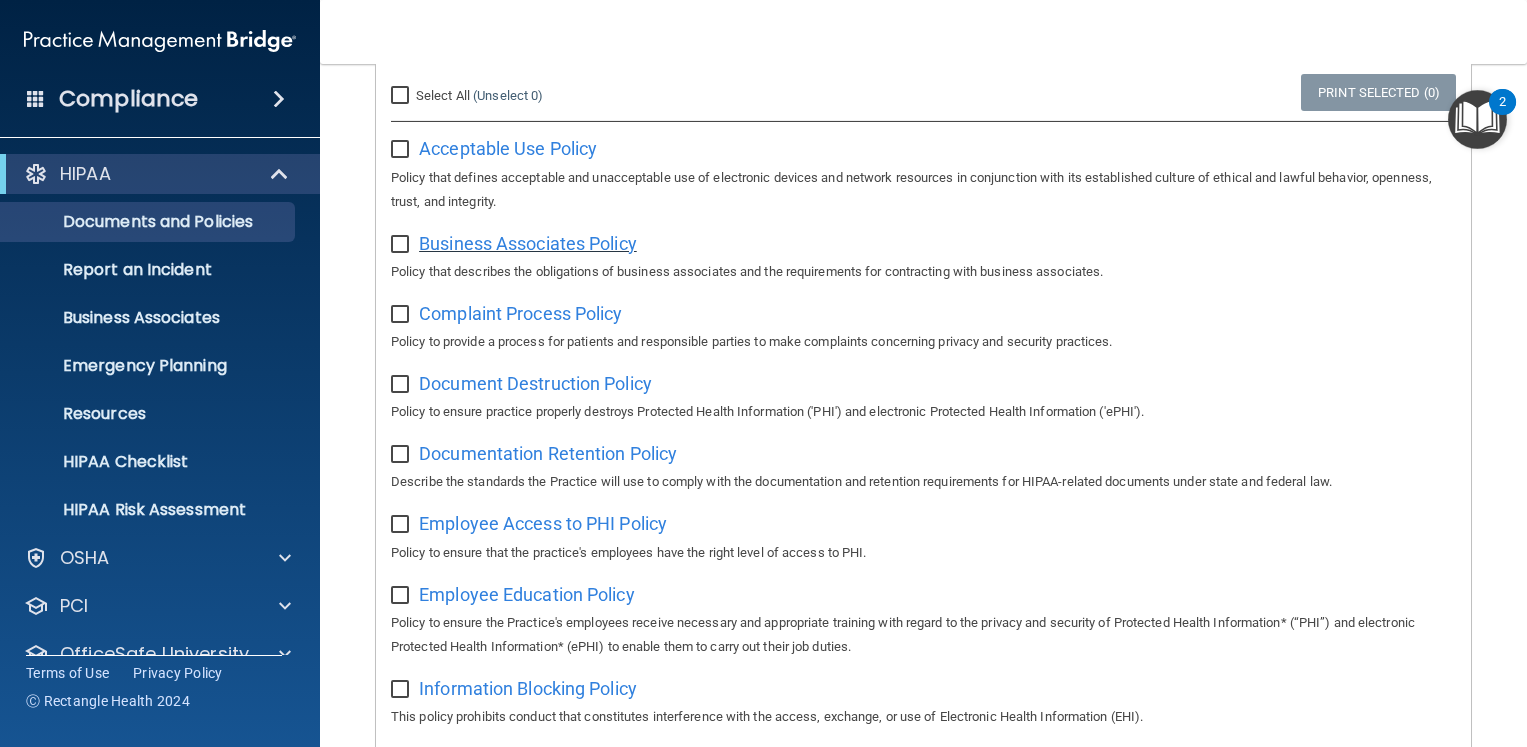 click on "Business Associates Policy" at bounding box center [528, 243] 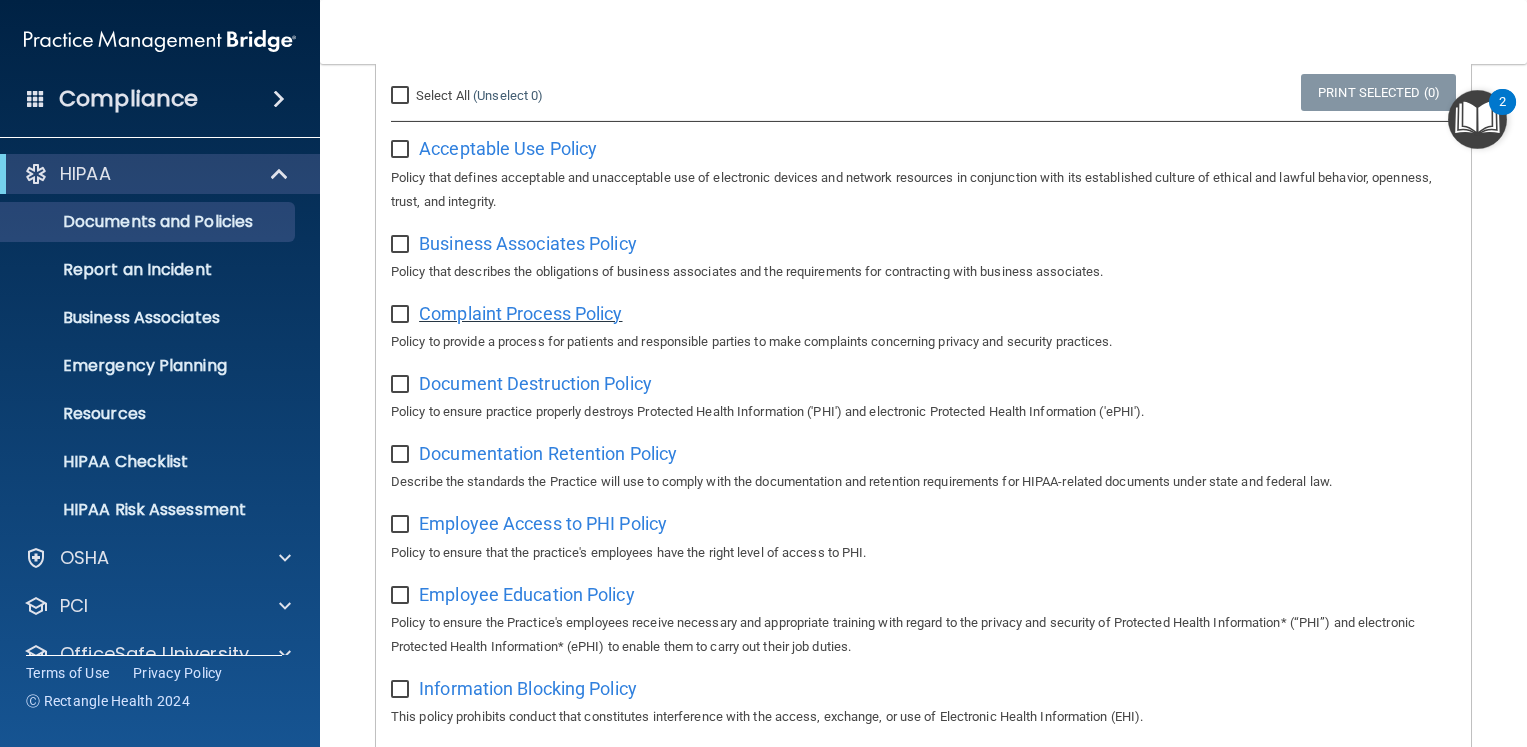 click on "Complaint Process Policy" at bounding box center (520, 313) 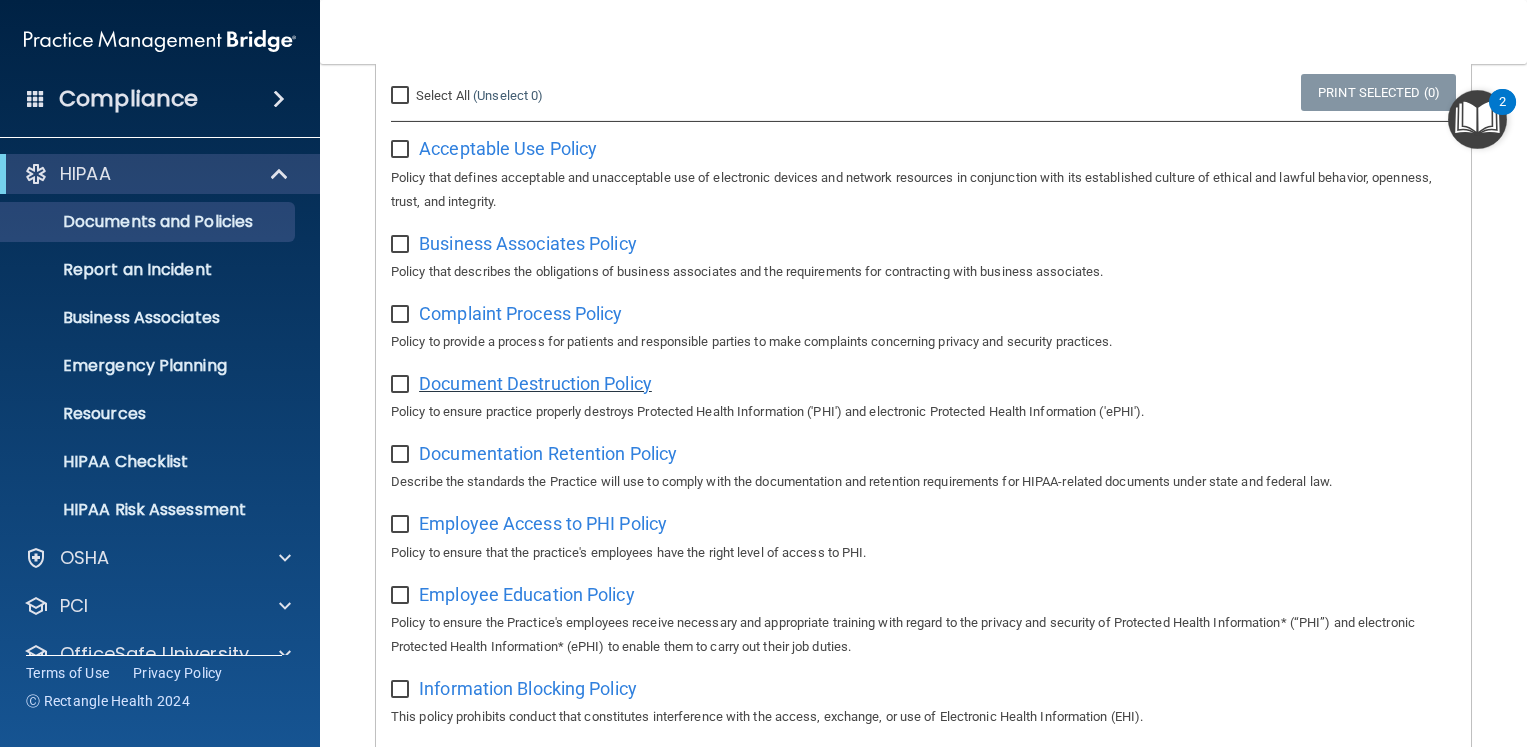 click on "Document Destruction Policy" at bounding box center [535, 383] 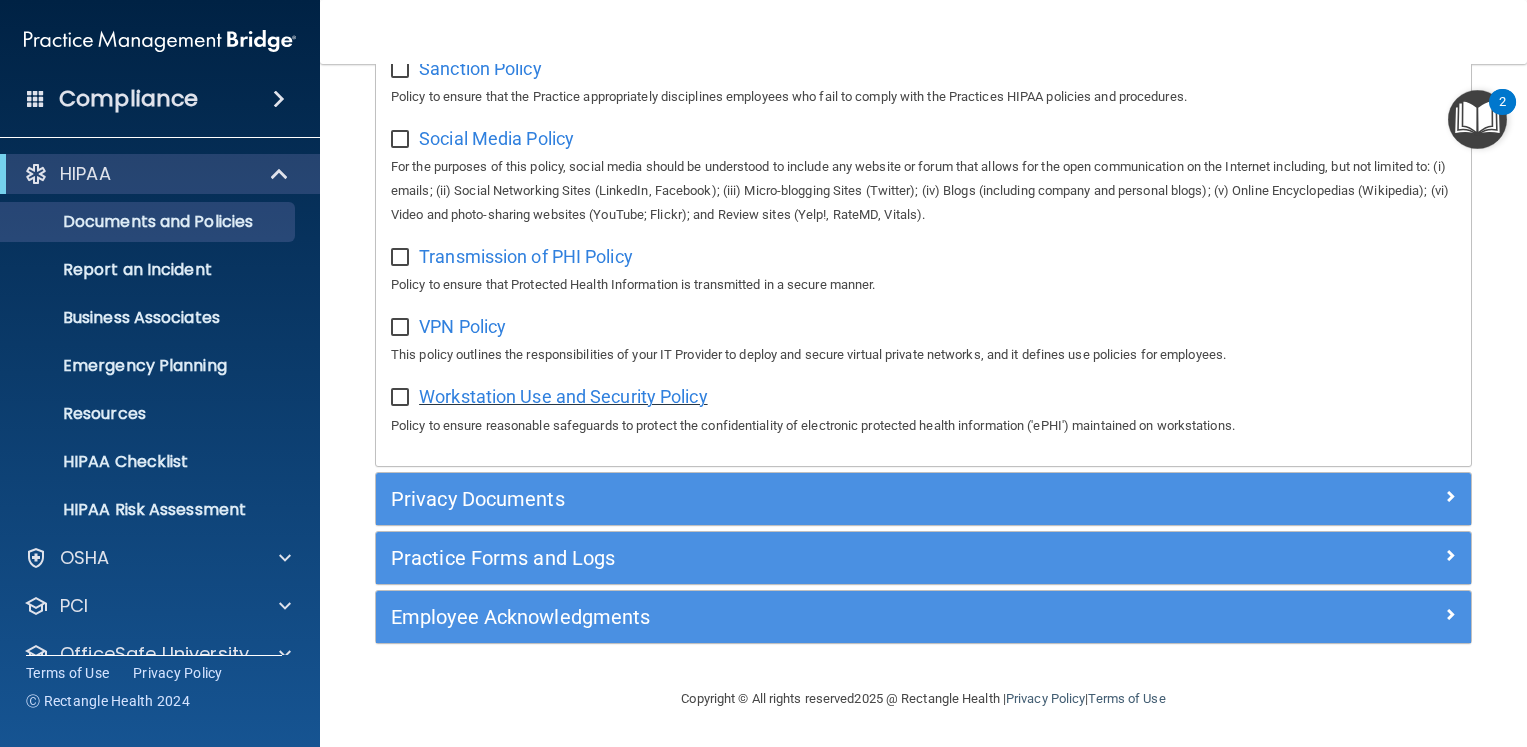 scroll, scrollTop: 1573, scrollLeft: 0, axis: vertical 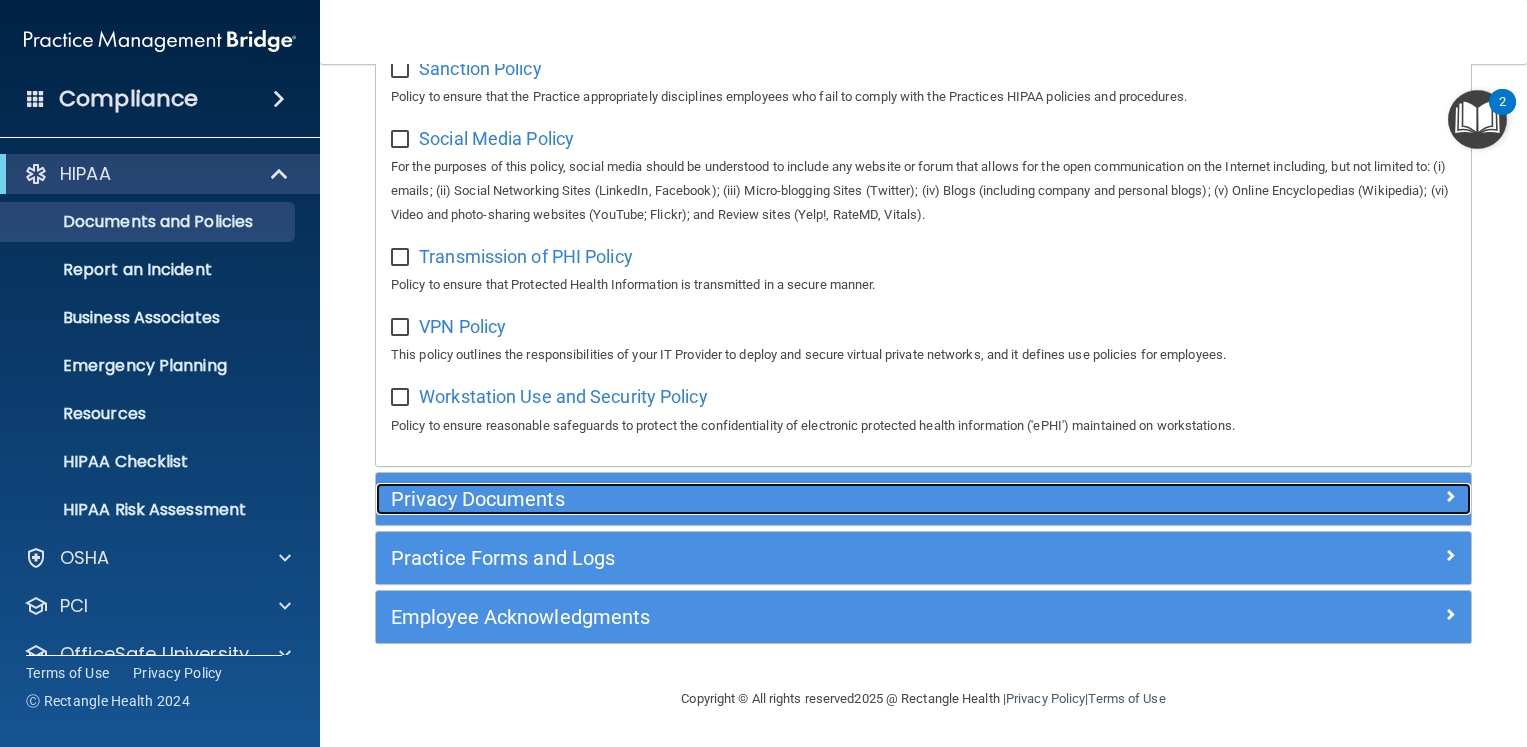 click on "Privacy Documents" at bounding box center (786, 499) 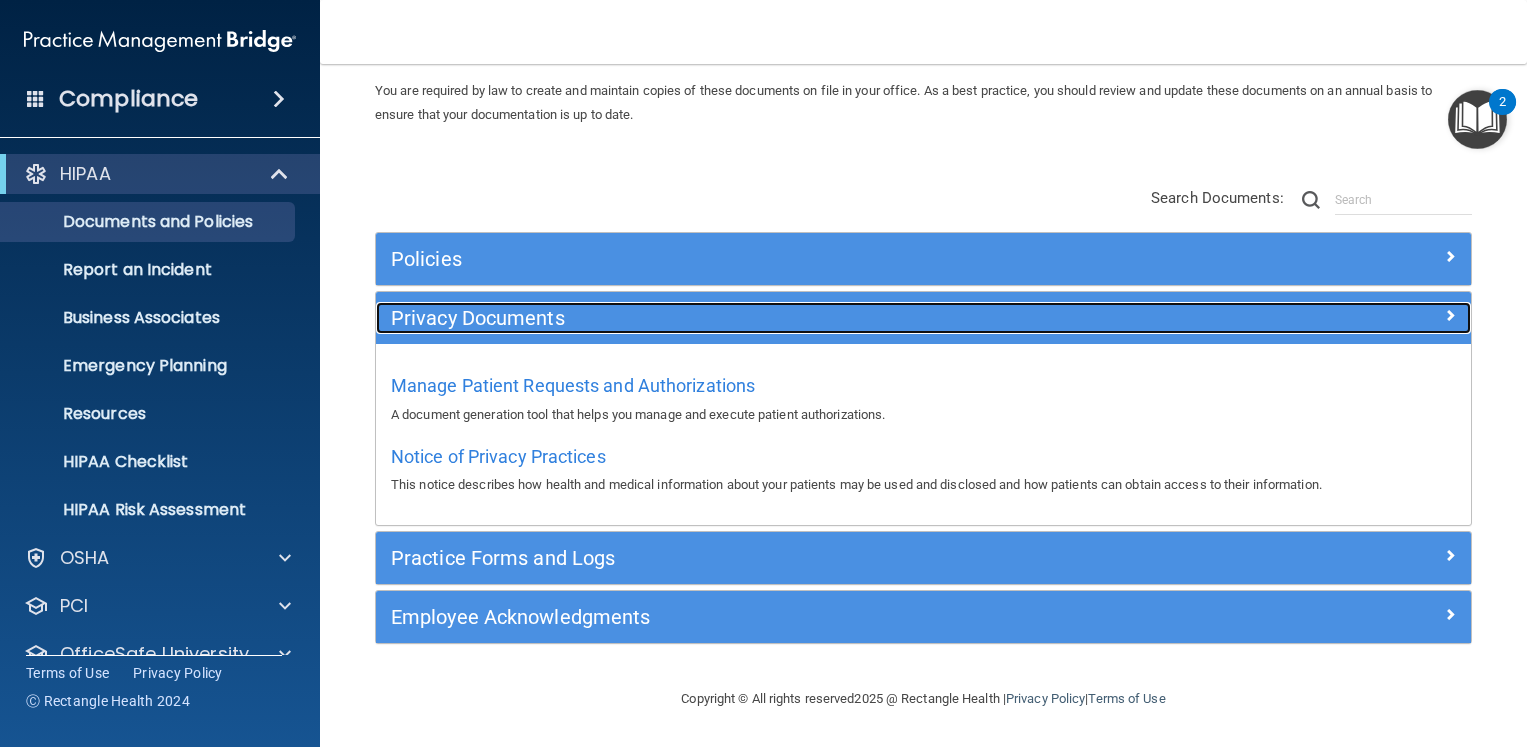 scroll, scrollTop: 74, scrollLeft: 0, axis: vertical 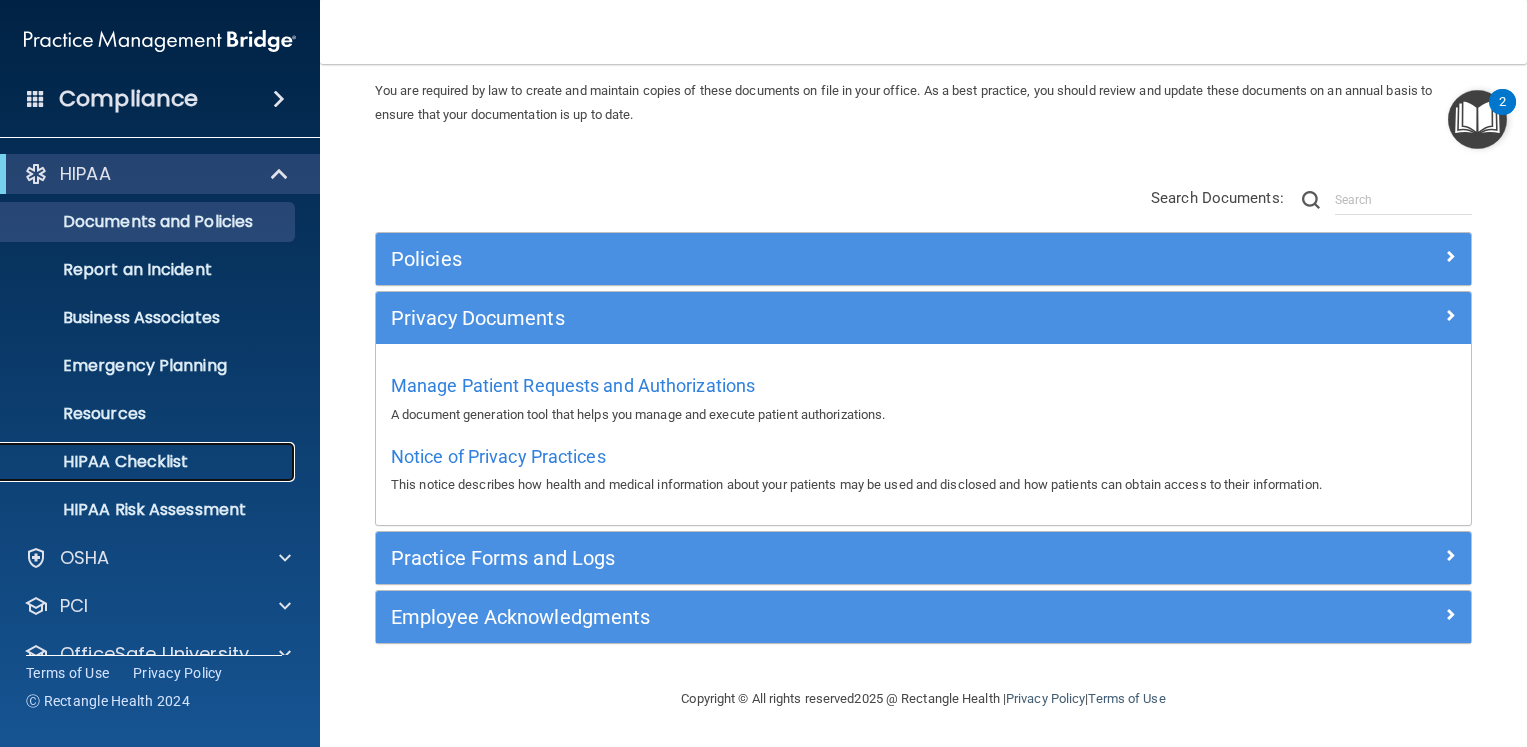 click on "HIPAA Checklist" at bounding box center [149, 462] 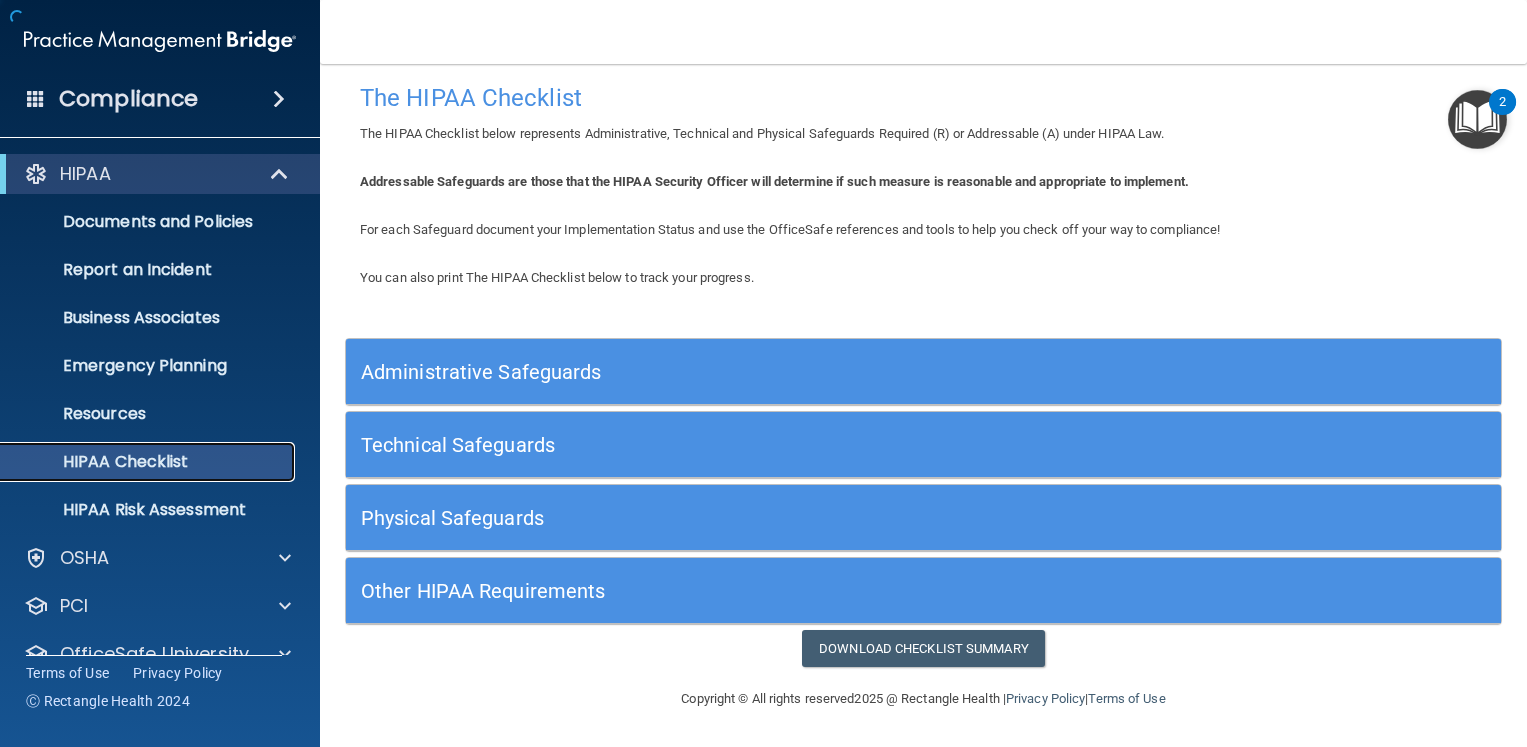 scroll, scrollTop: 11, scrollLeft: 0, axis: vertical 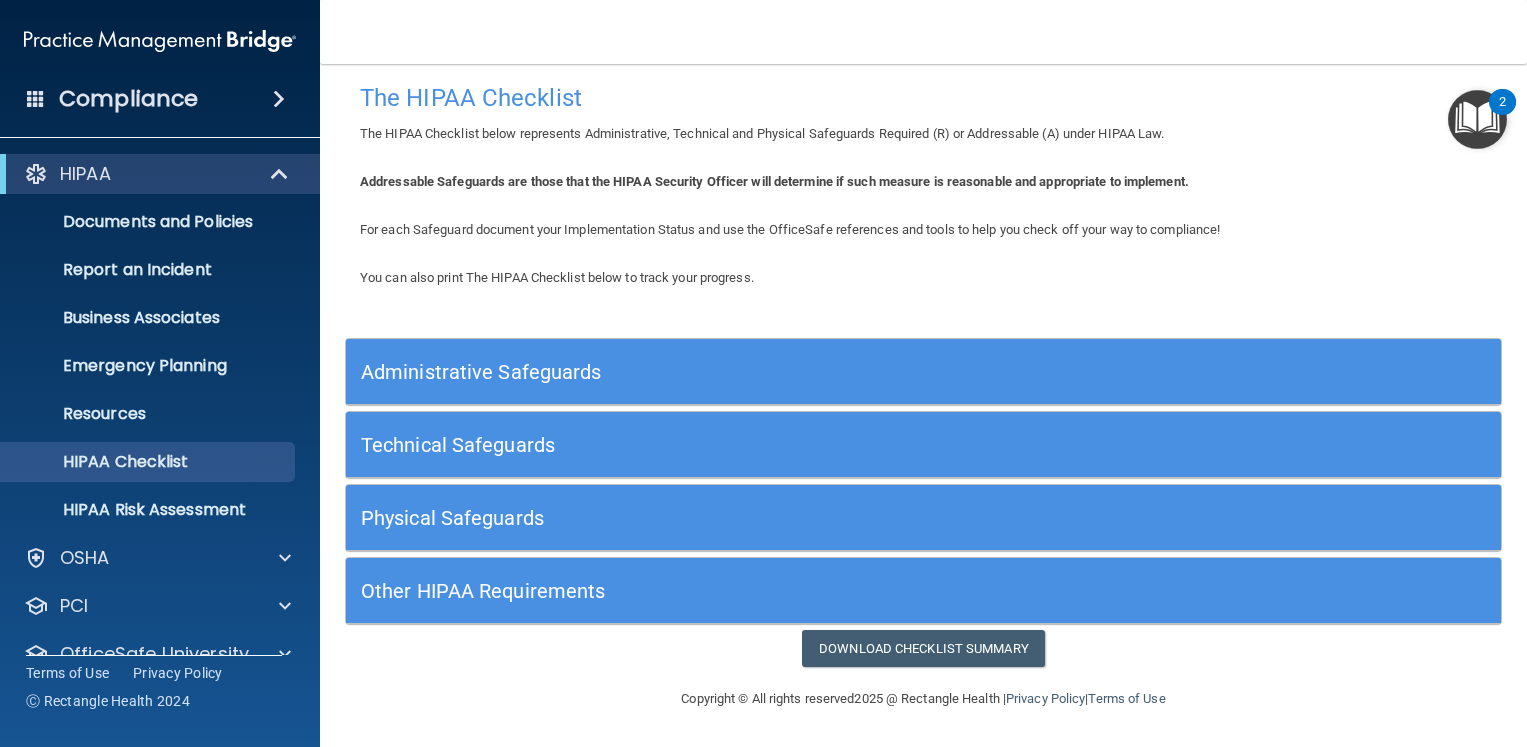 click on "Other HIPAA Requirements" at bounding box center (779, 591) 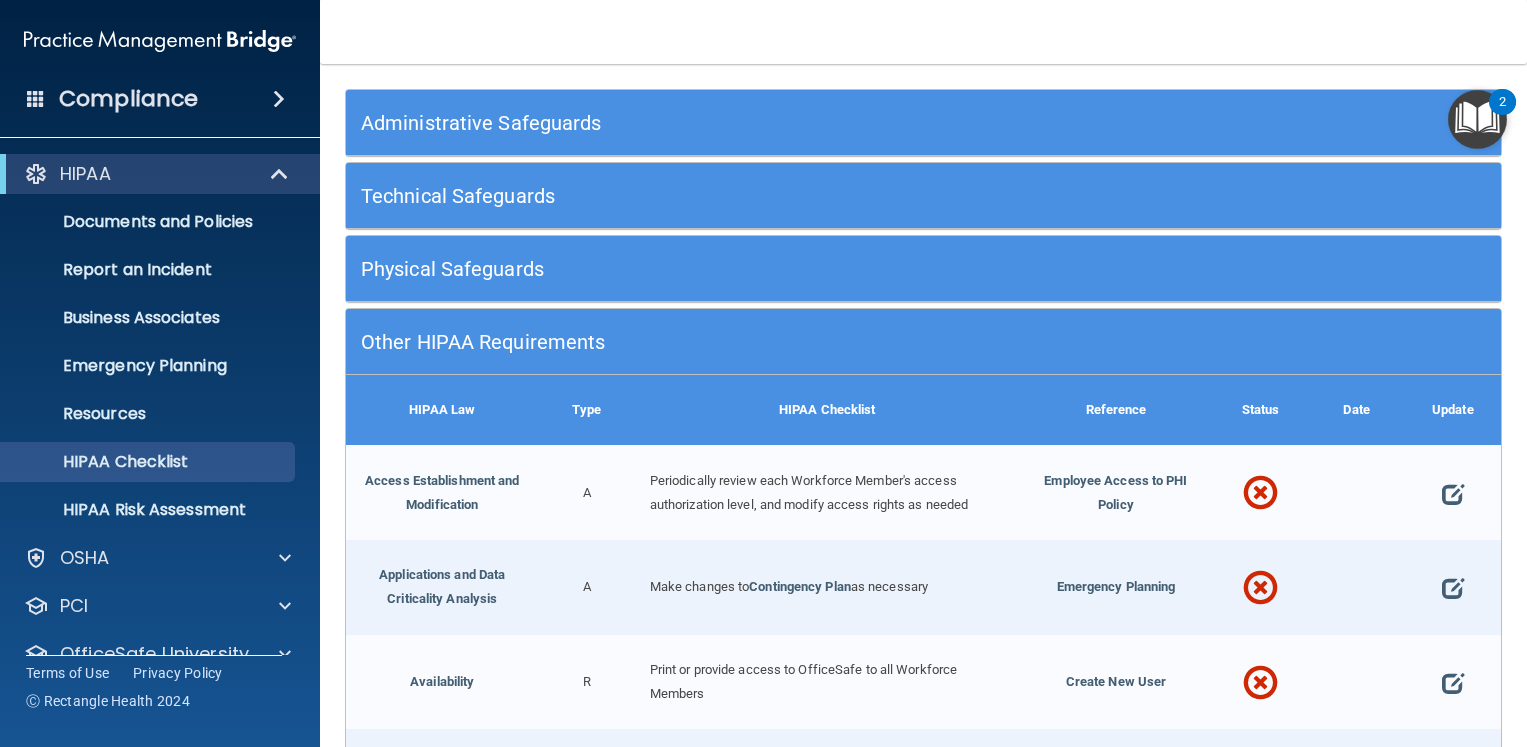 scroll, scrollTop: 367, scrollLeft: 0, axis: vertical 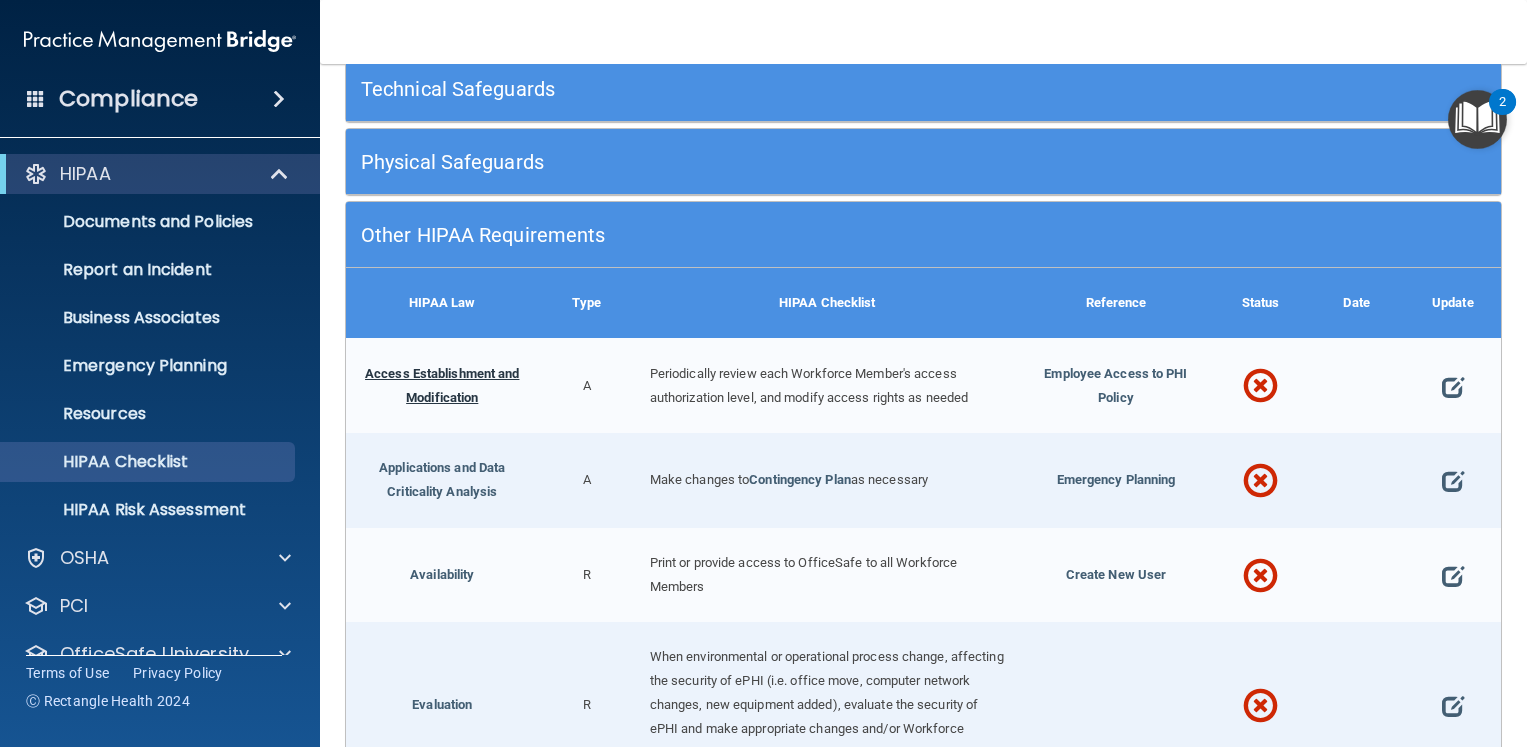 click on "Access Establishment and Modification" at bounding box center (442, 385) 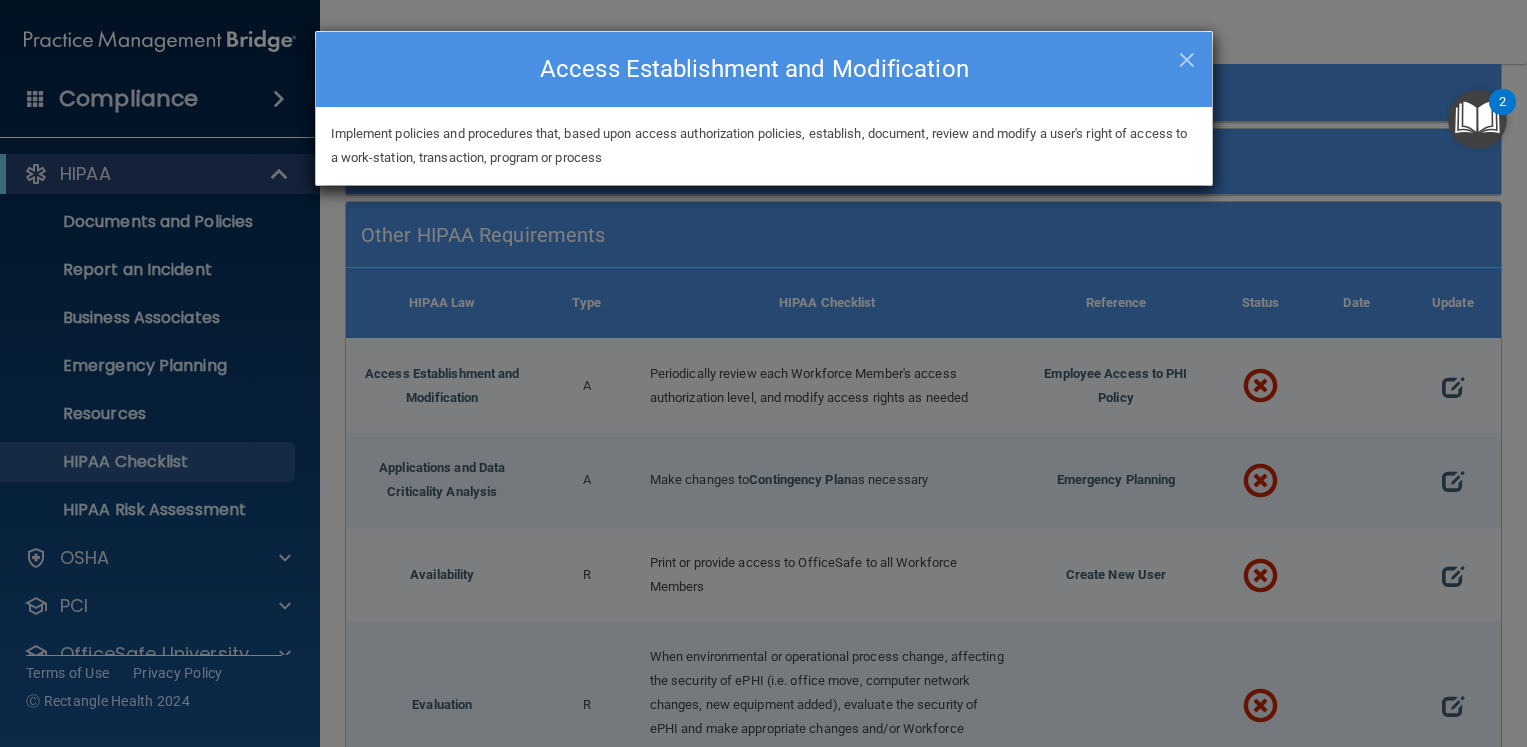 click on "Implement policies and procedures that, based upon access authorization policies, establish, document, review and modify a user's right of access to a work-station, transaction, program or process" at bounding box center [764, 146] 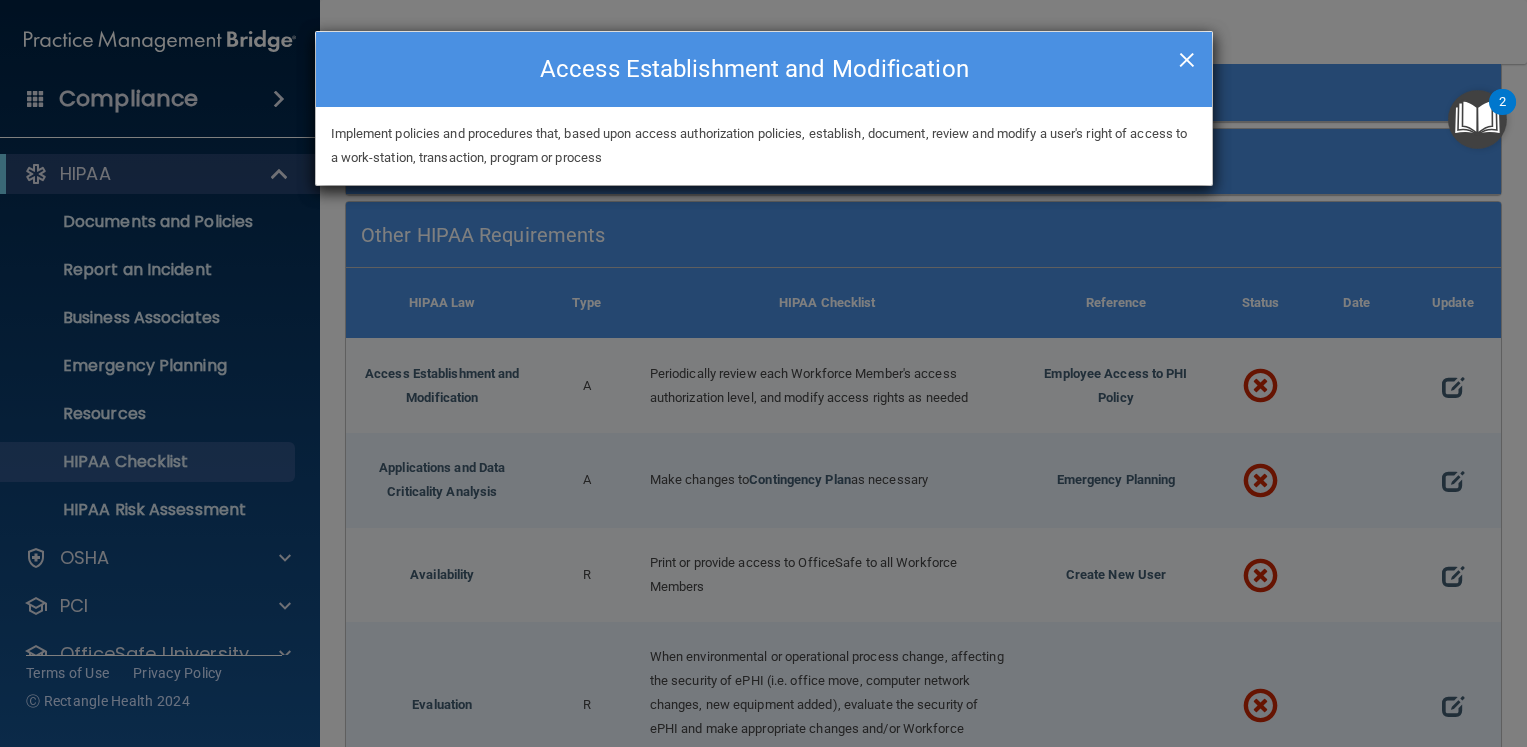 click on "×" at bounding box center (1187, 57) 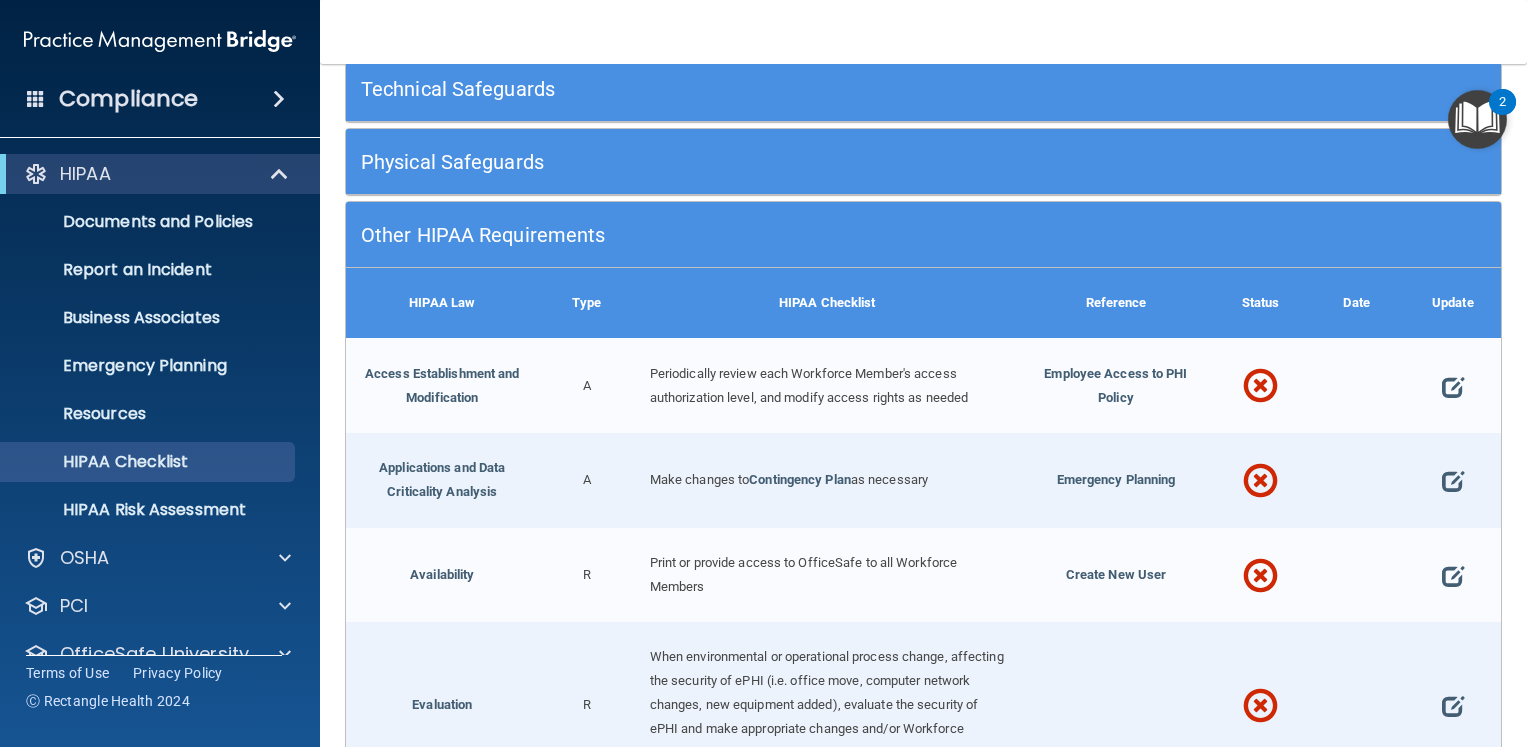 click on "Periodically review each Workforce Member's access authorization level, and modify access rights as needed" at bounding box center [809, 385] 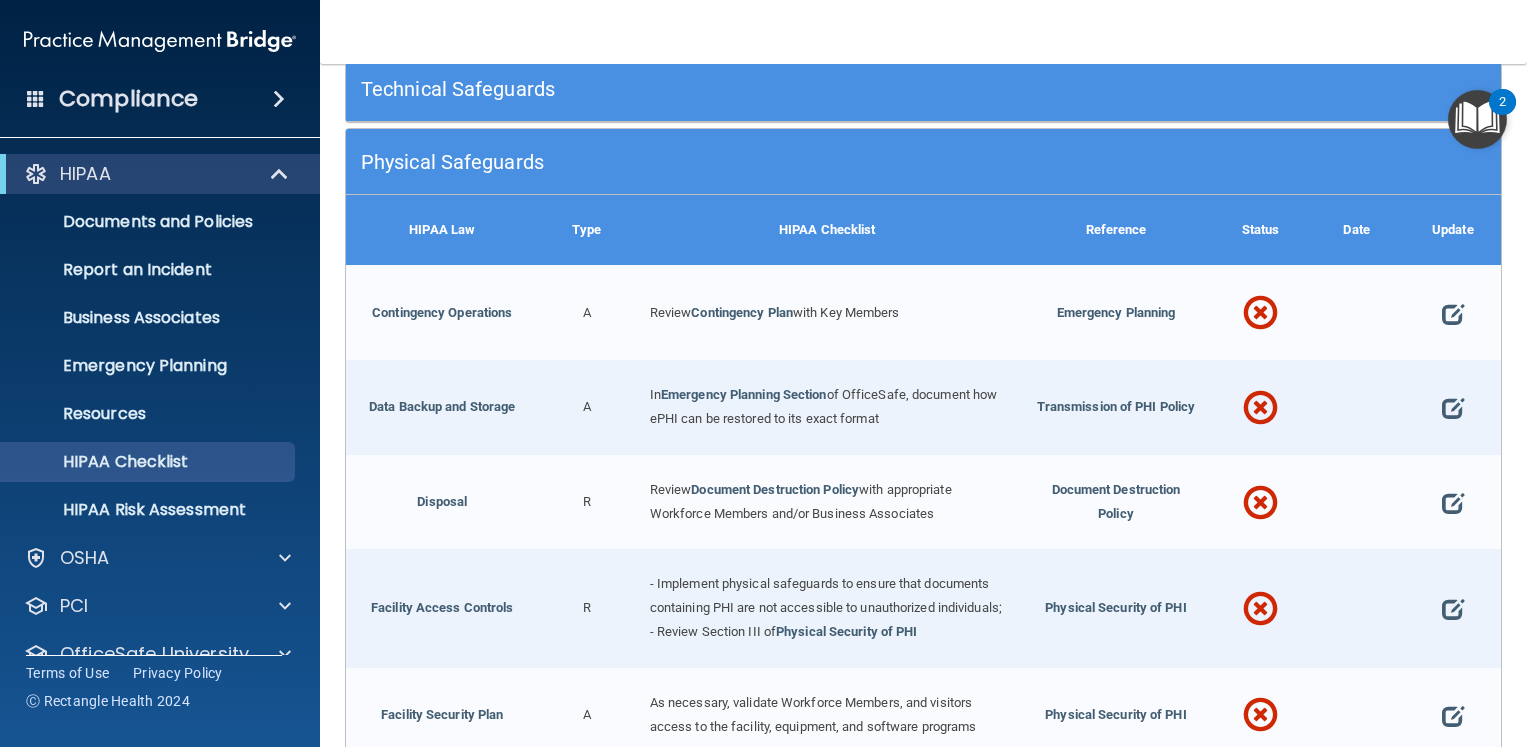 click on "Technical Safeguards" at bounding box center [779, 89] 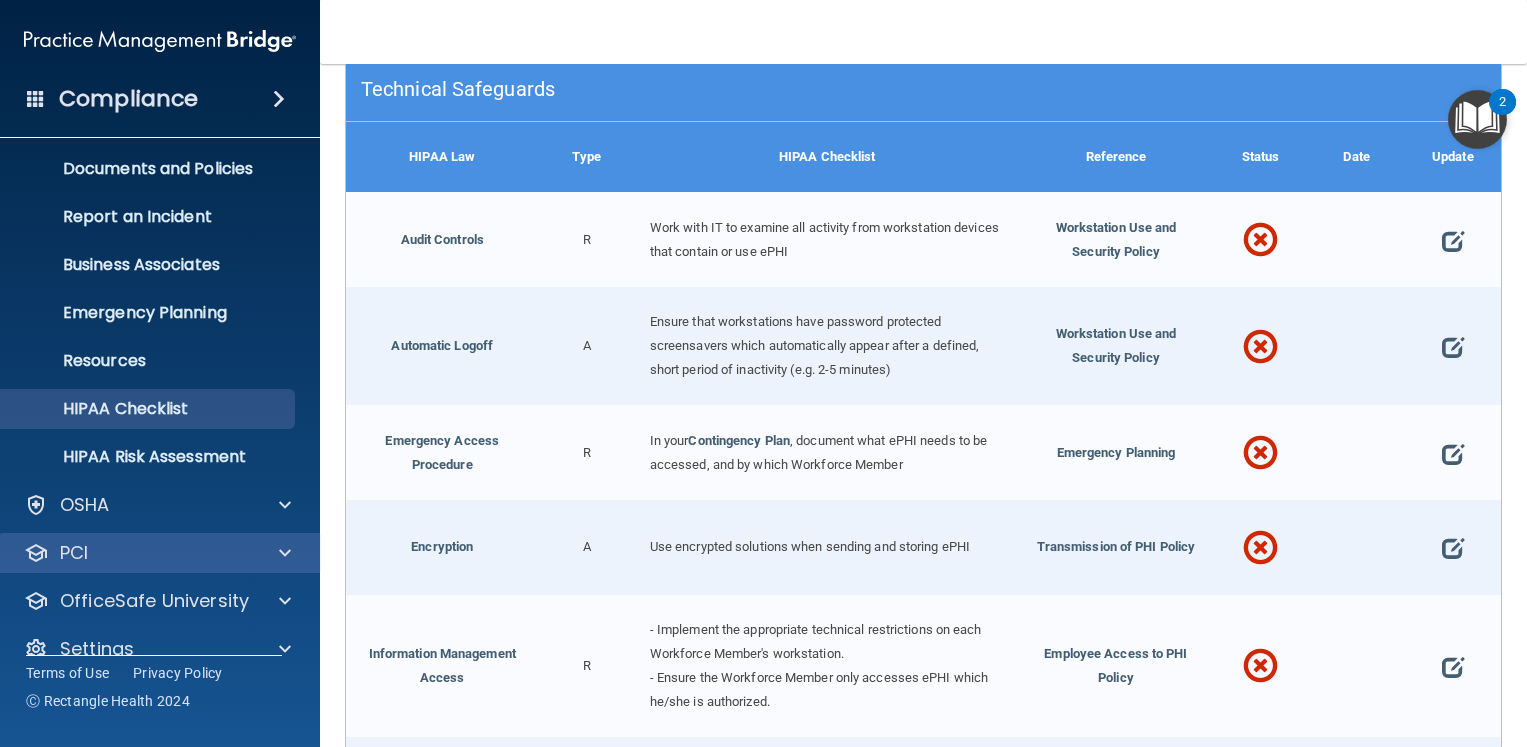 scroll, scrollTop: 83, scrollLeft: 0, axis: vertical 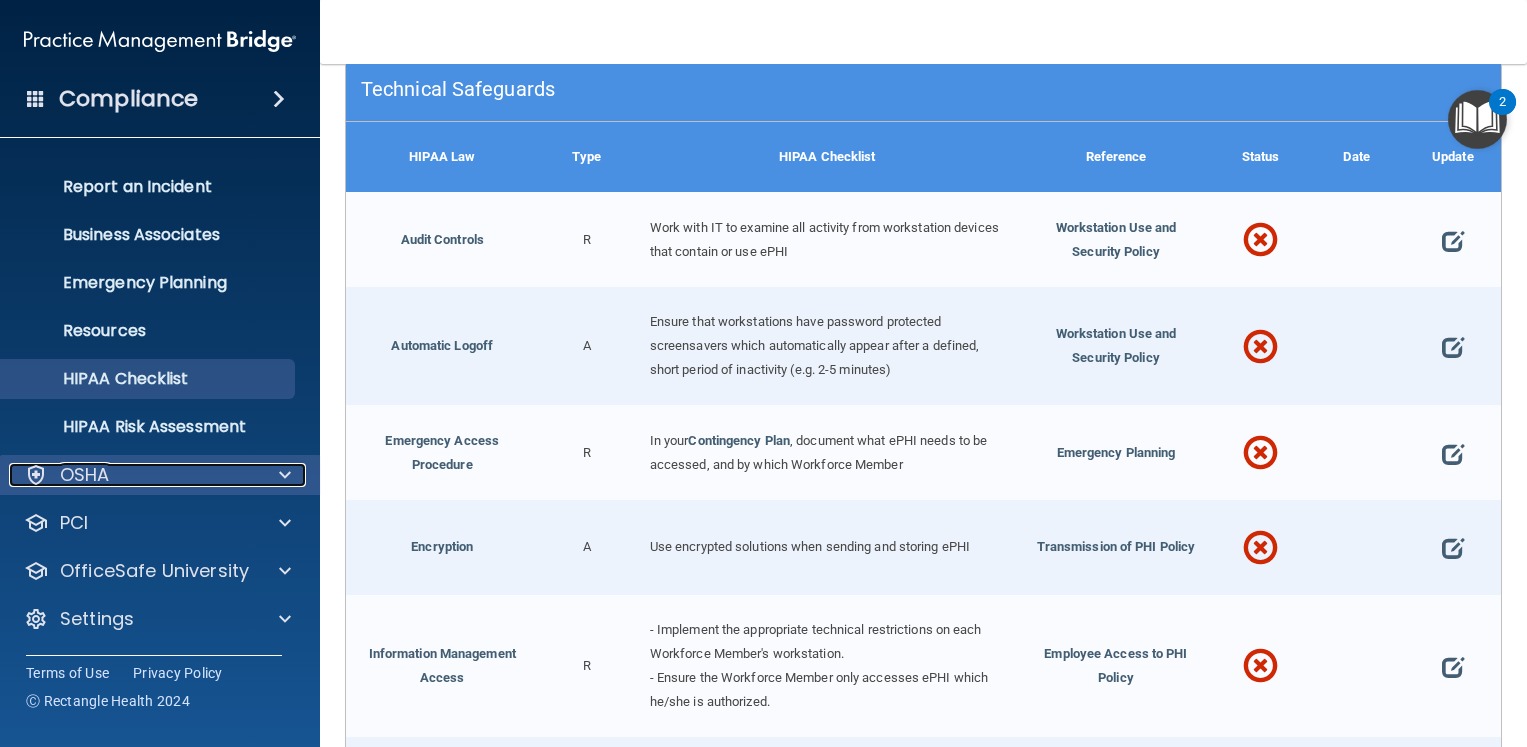 click on "OSHA" at bounding box center (133, 475) 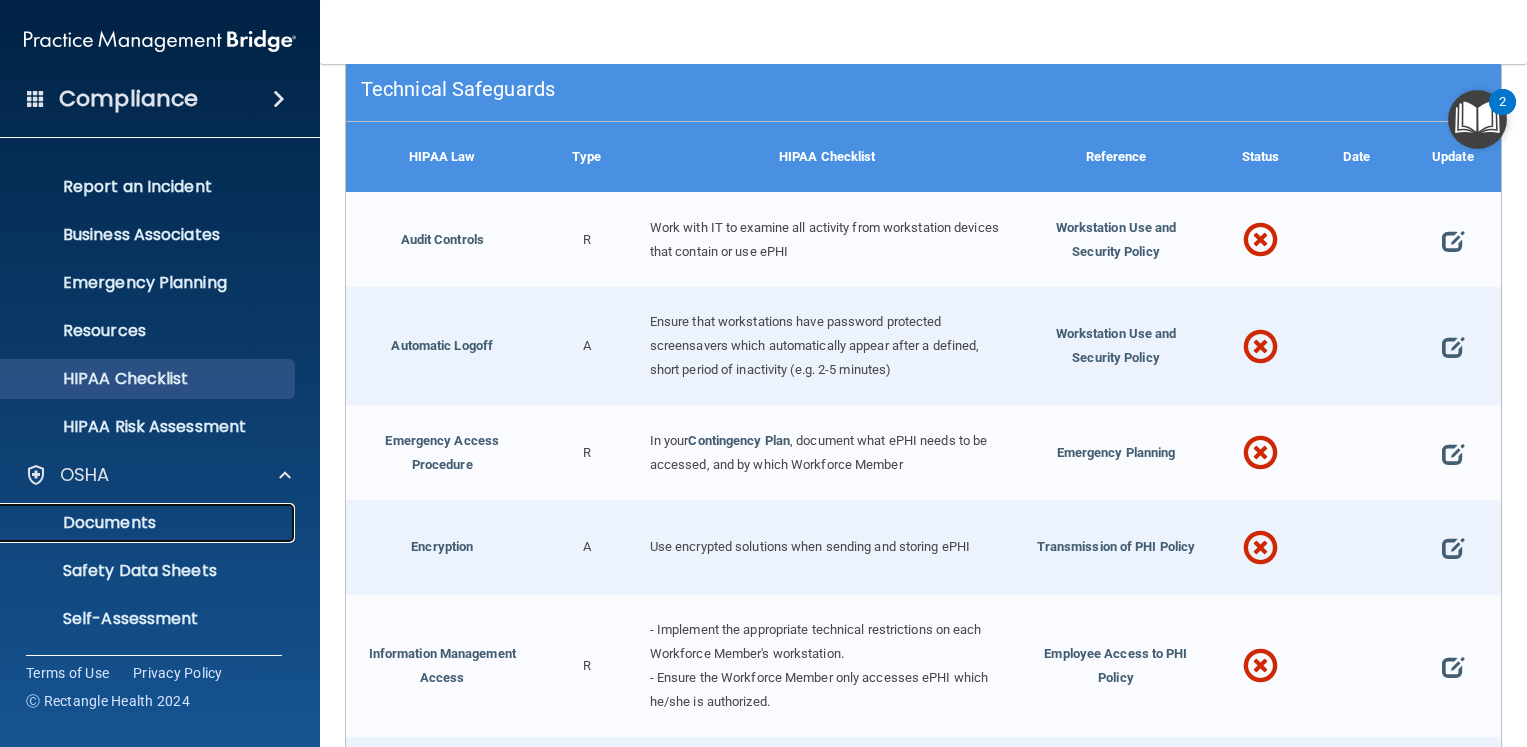 click on "Documents" at bounding box center [149, 523] 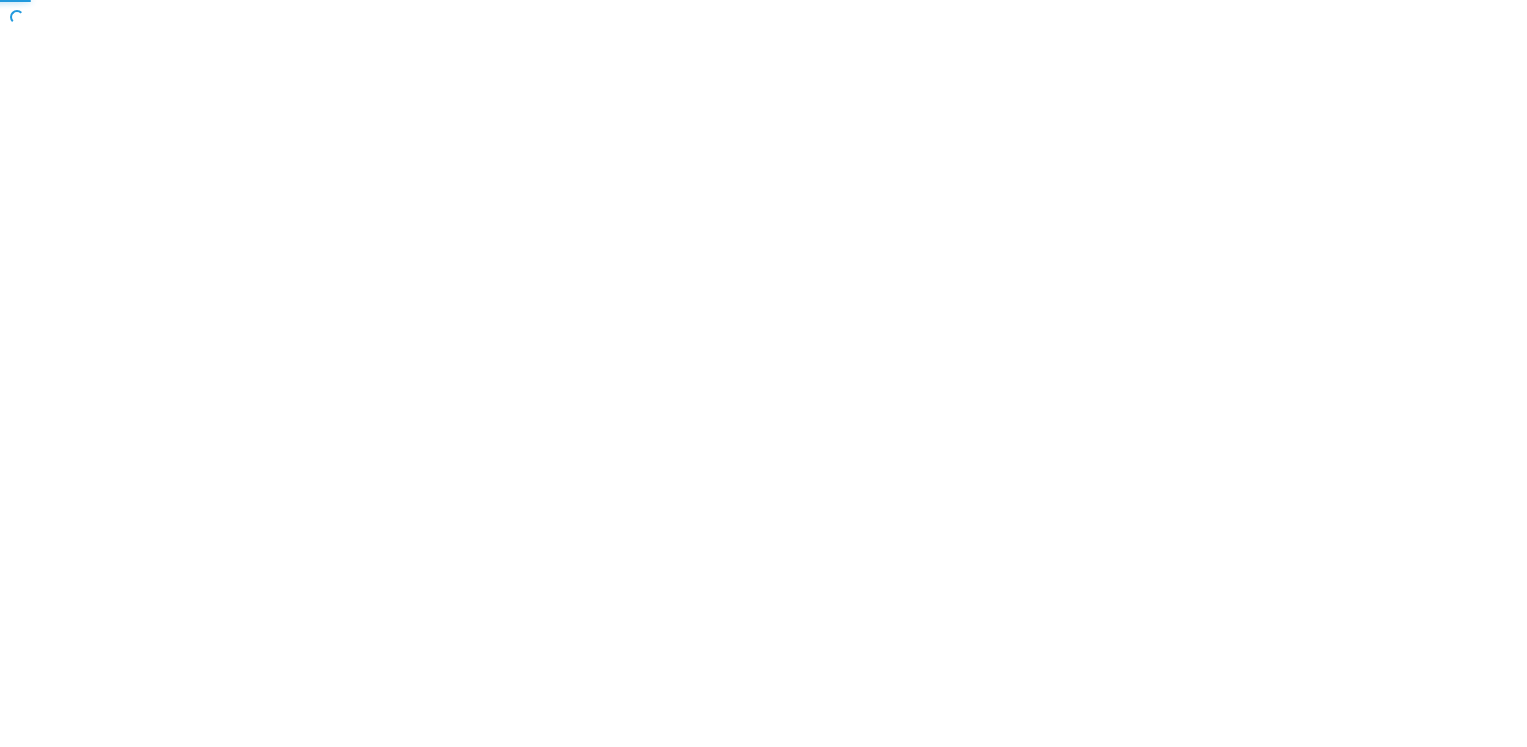 scroll, scrollTop: 0, scrollLeft: 0, axis: both 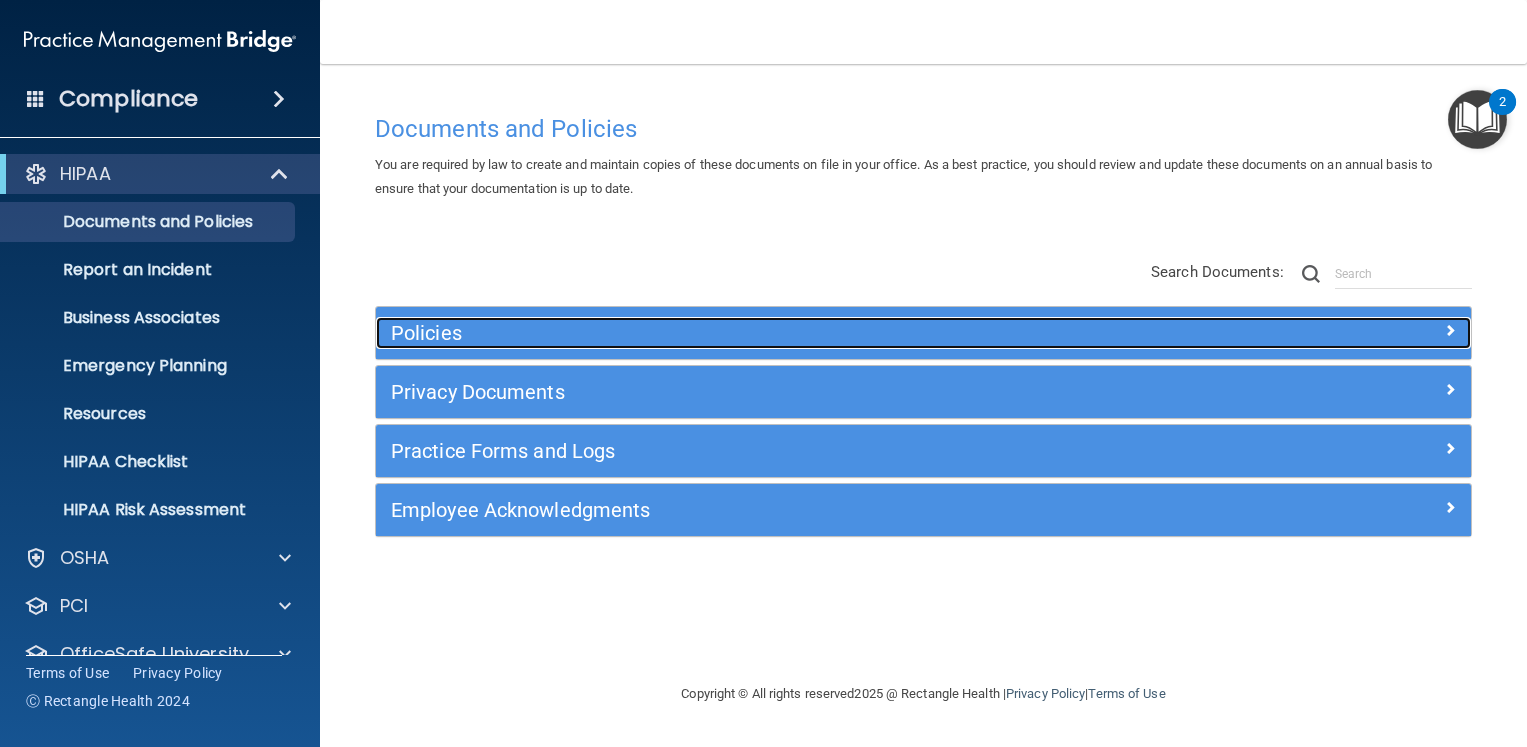 click at bounding box center [1450, 330] 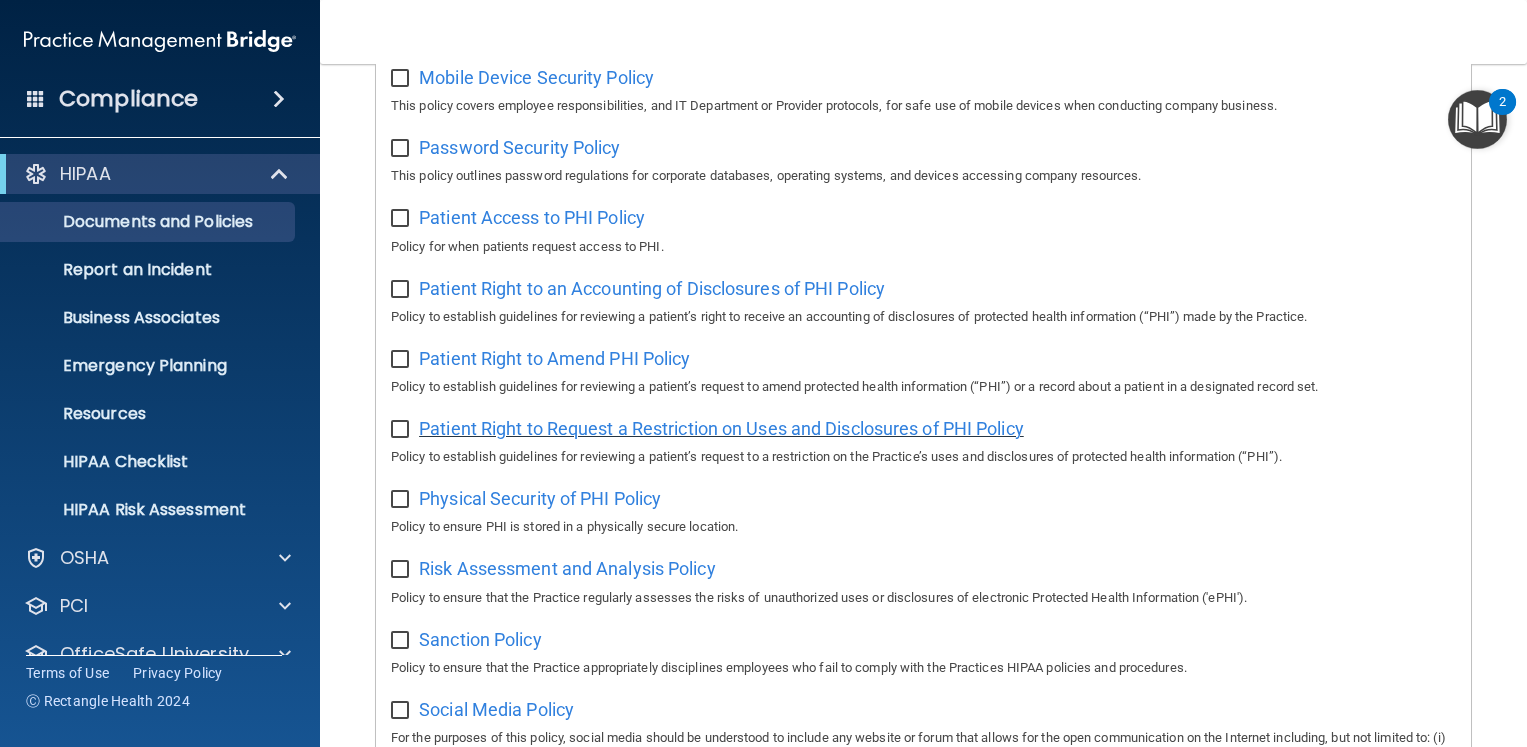 scroll, scrollTop: 1100, scrollLeft: 0, axis: vertical 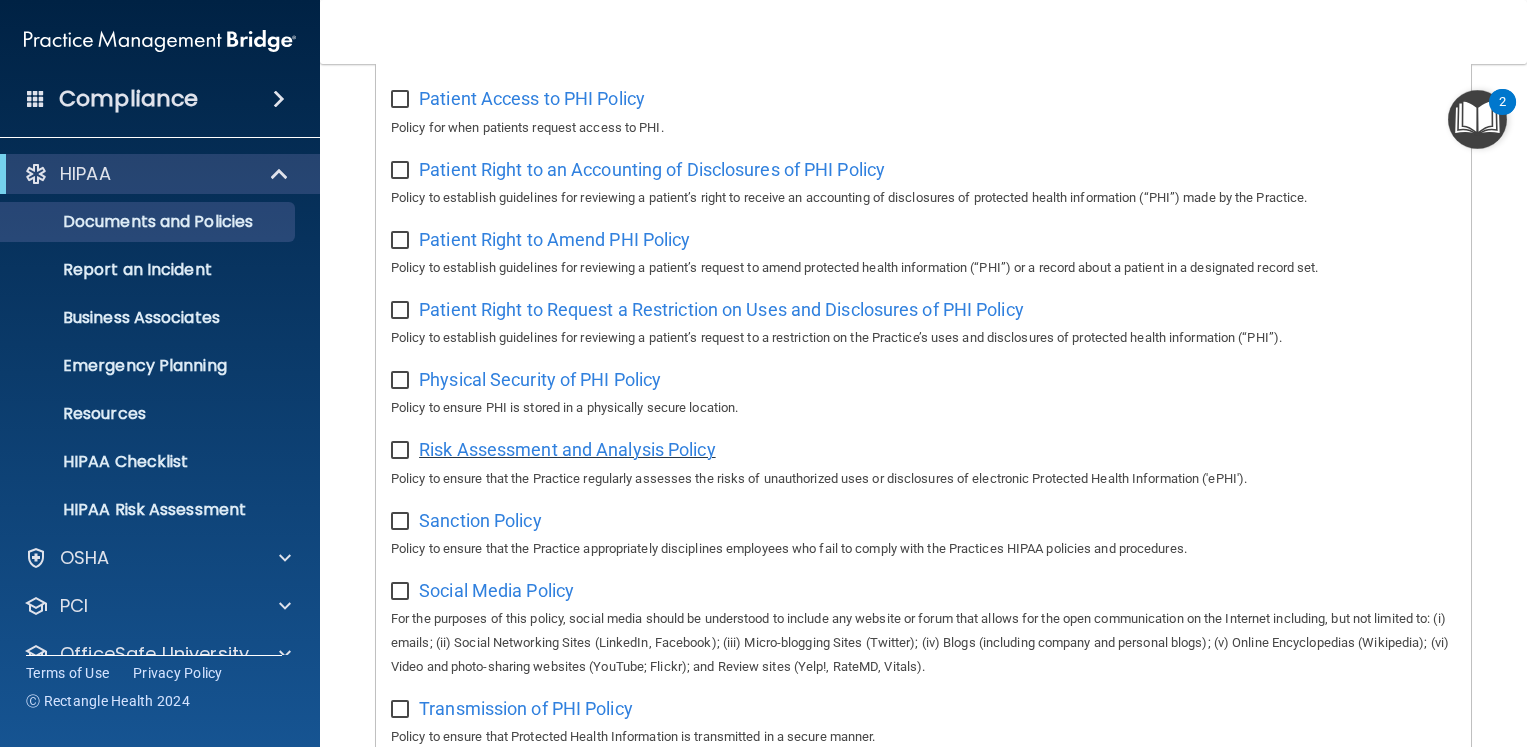 click on "Risk Assessment and Analysis Policy" at bounding box center [567, 449] 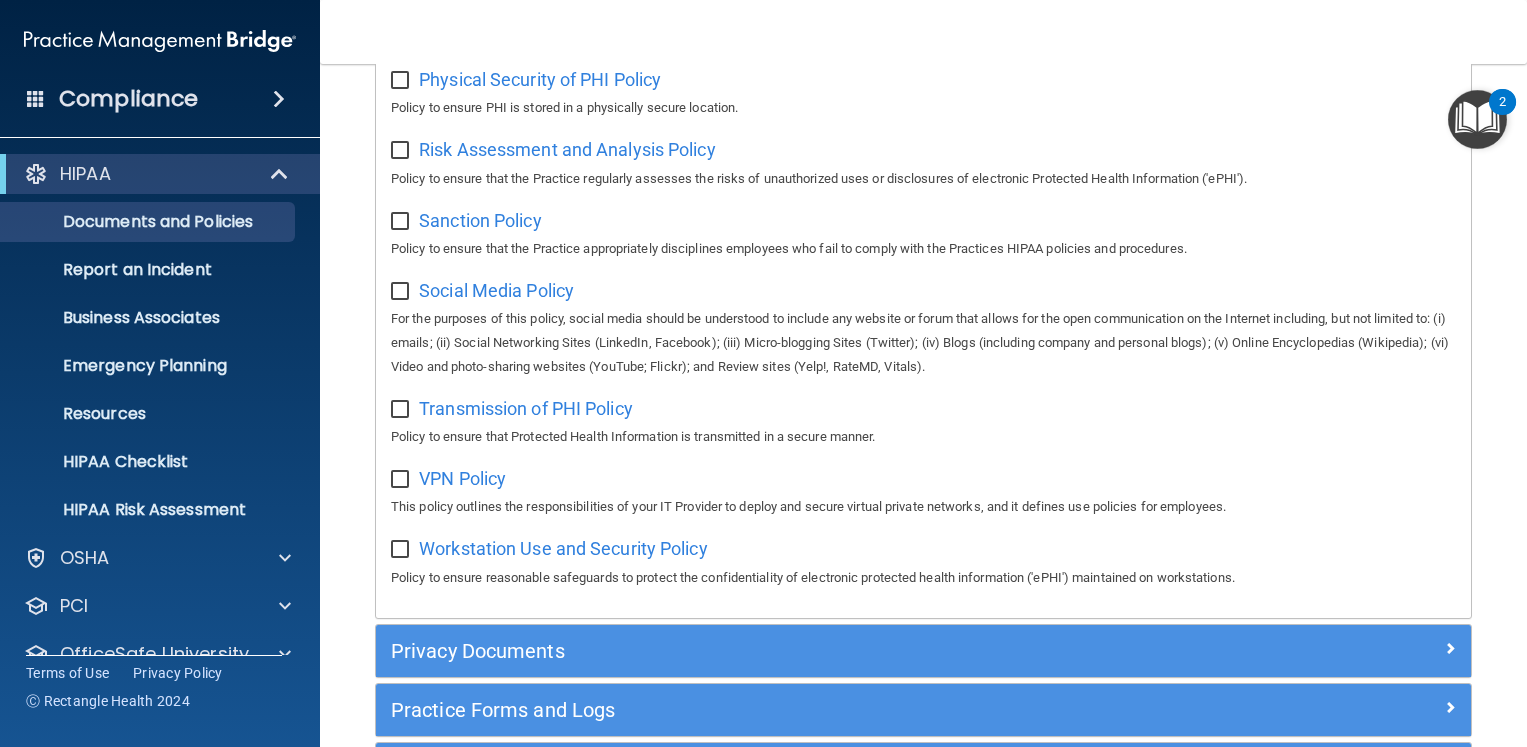 scroll, scrollTop: 1500, scrollLeft: 0, axis: vertical 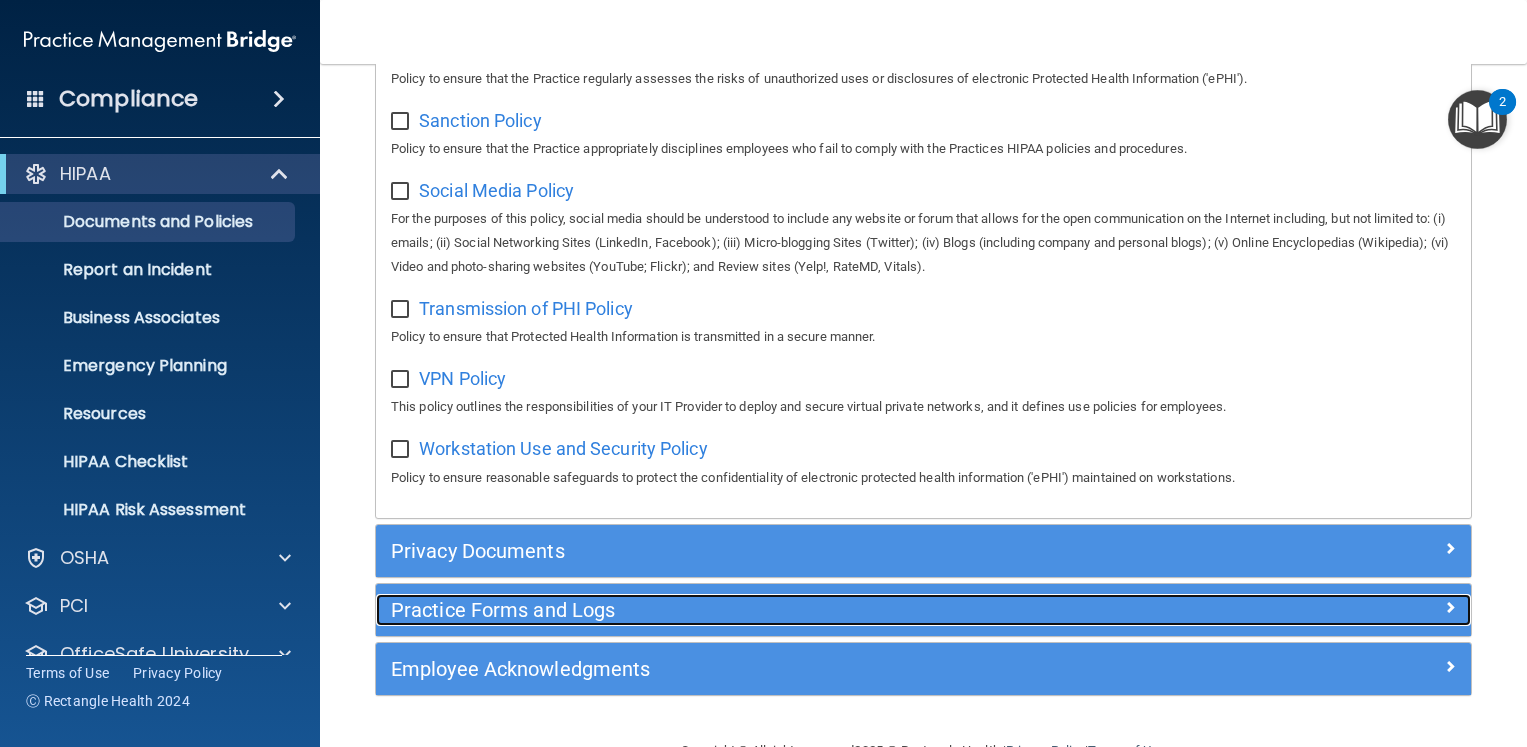 click on "Practice Forms and Logs" at bounding box center [786, 610] 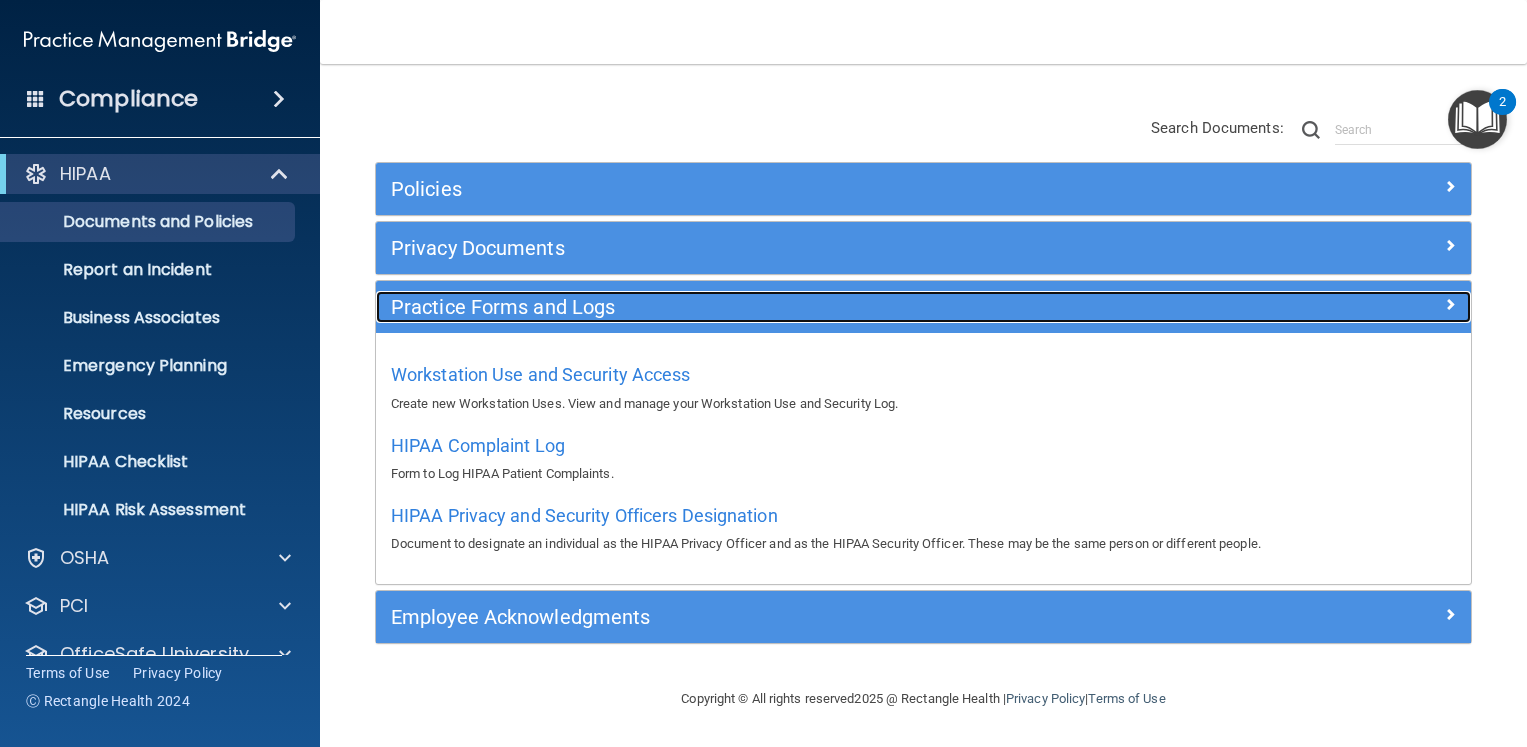 scroll, scrollTop: 144, scrollLeft: 0, axis: vertical 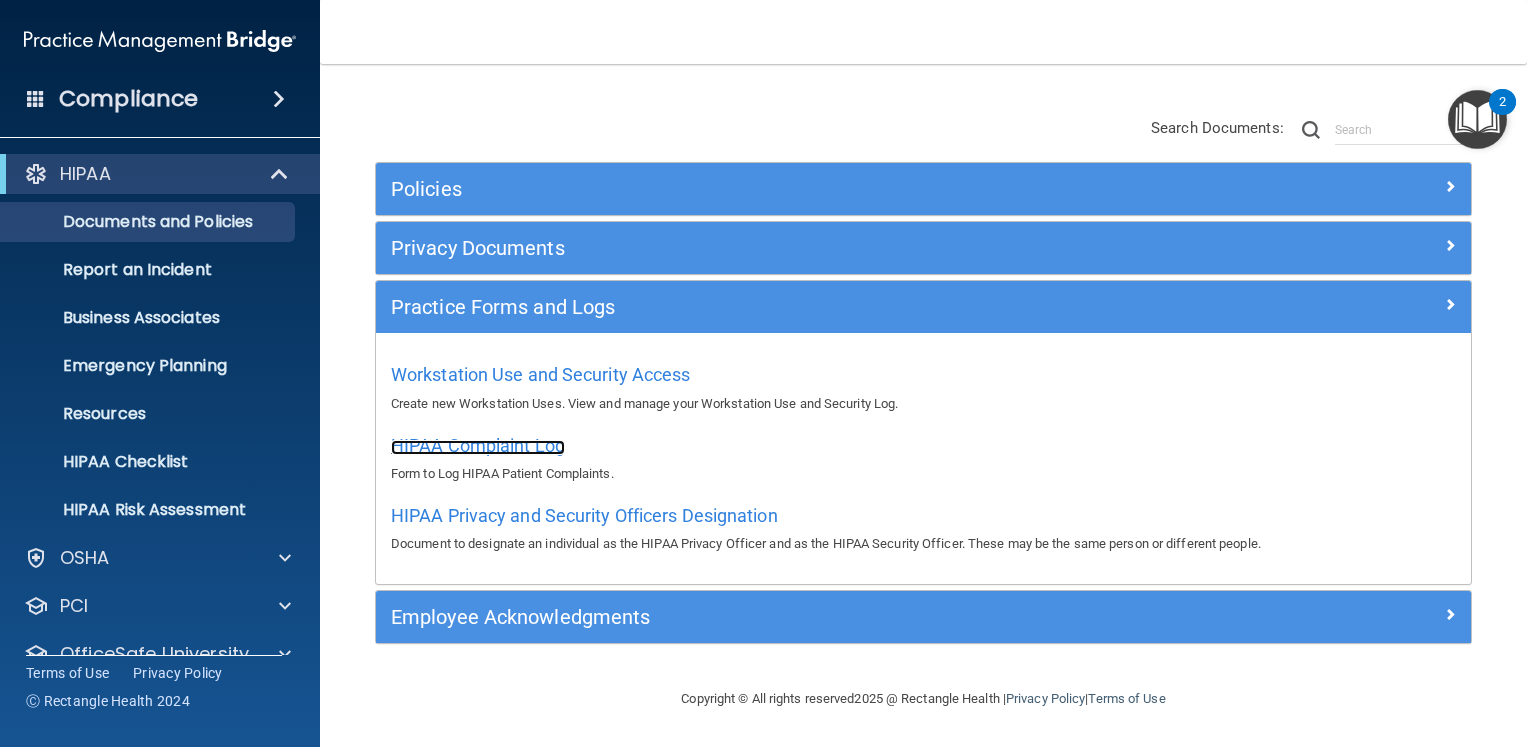 click on "HIPAA Complaint Log" at bounding box center (478, 445) 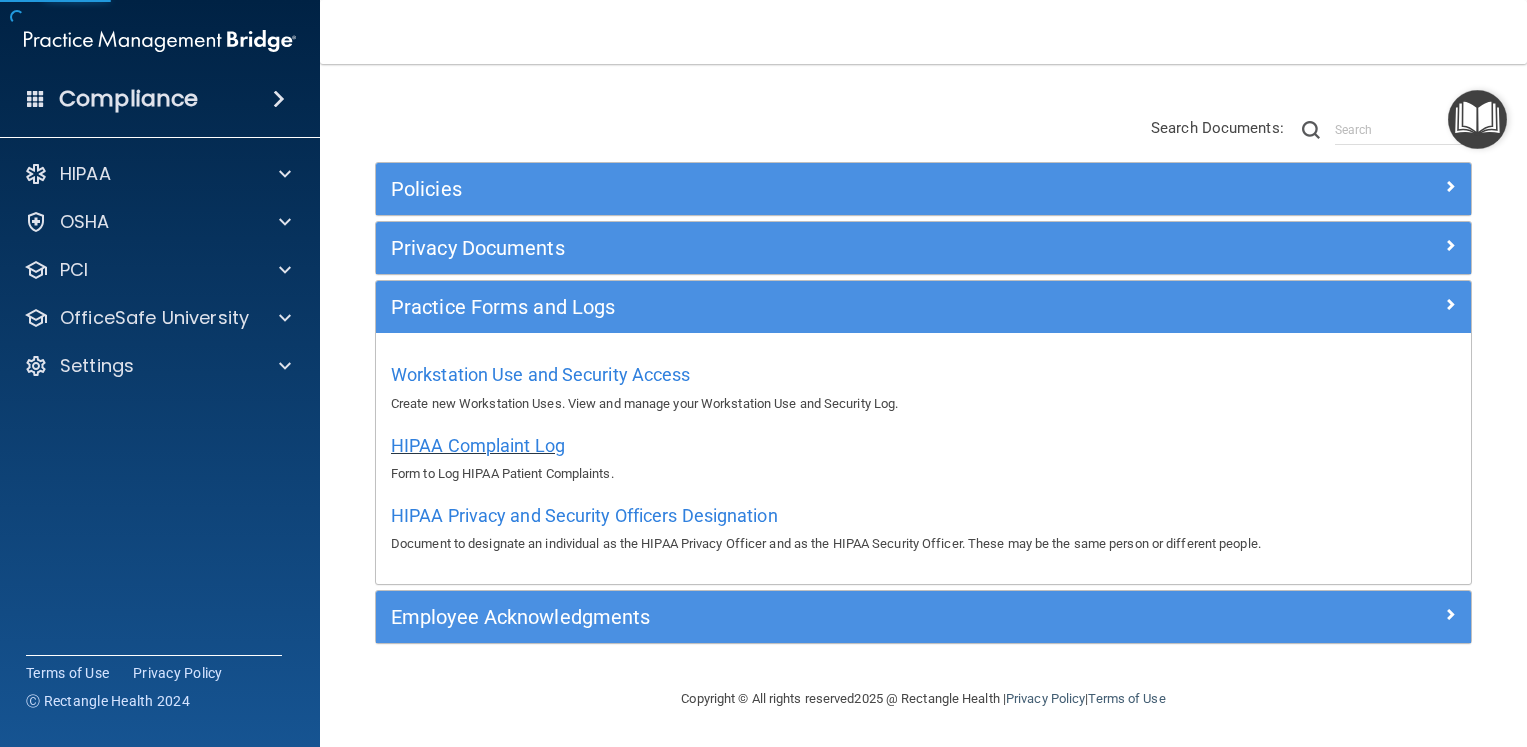 scroll, scrollTop: 0, scrollLeft: 0, axis: both 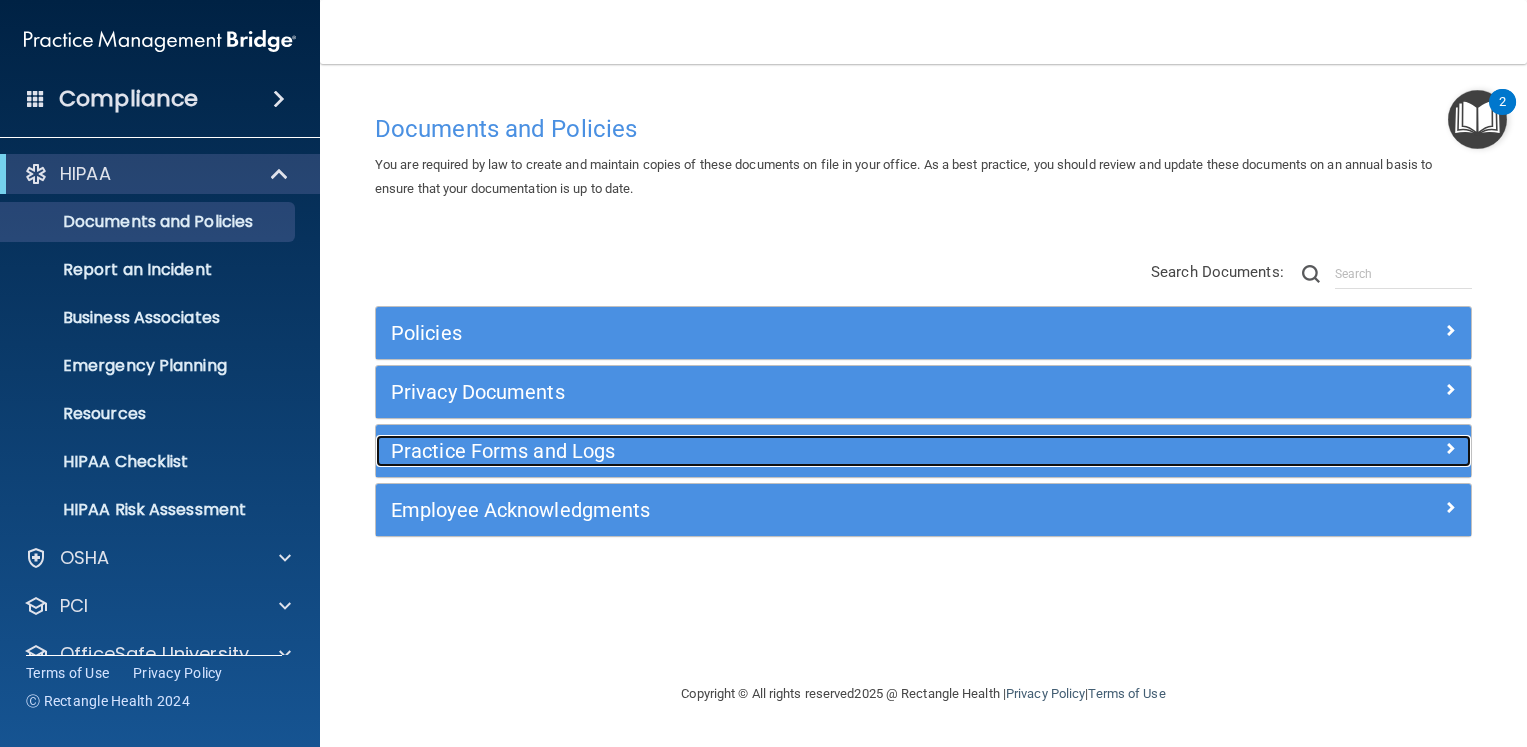 click on "Practice Forms and Logs" at bounding box center (786, 451) 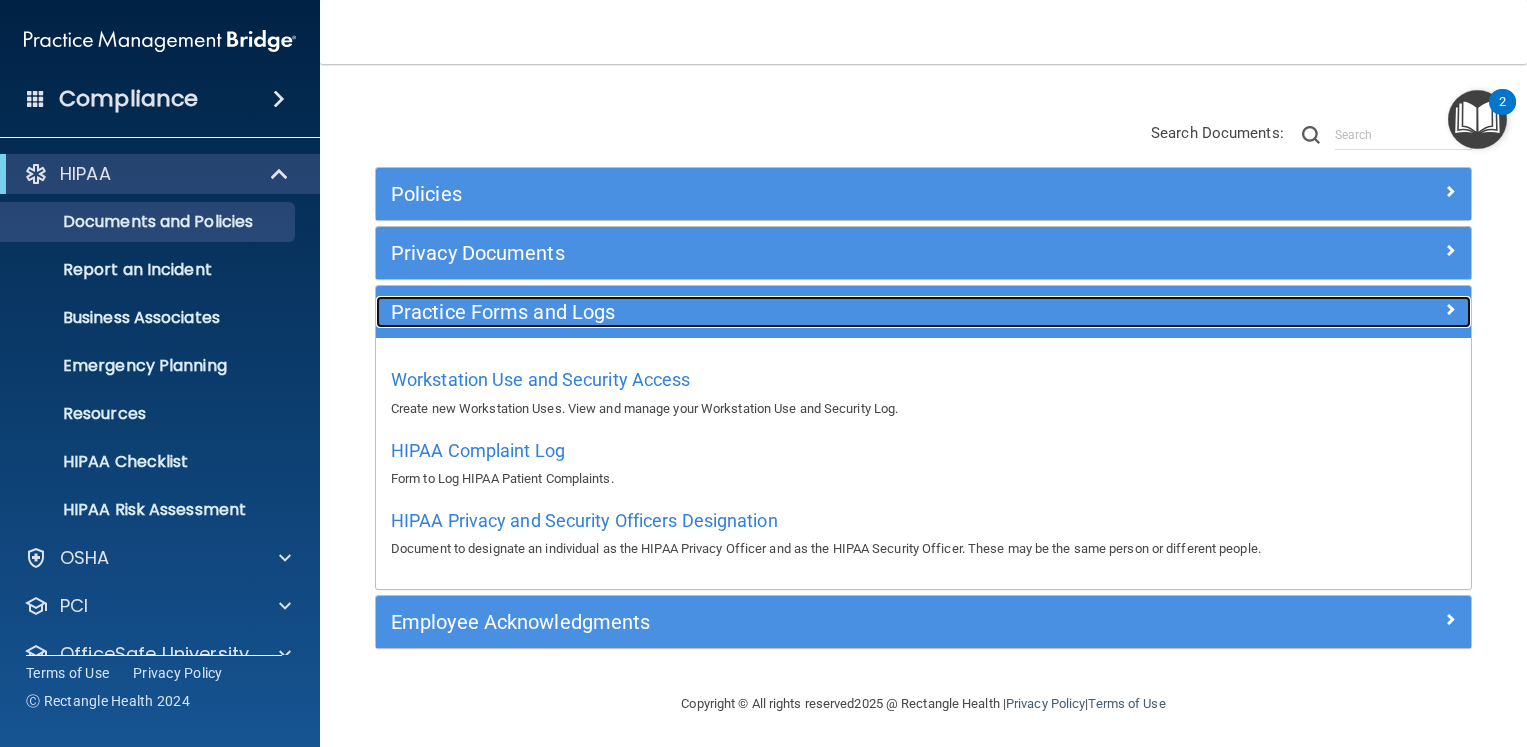 scroll, scrollTop: 144, scrollLeft: 0, axis: vertical 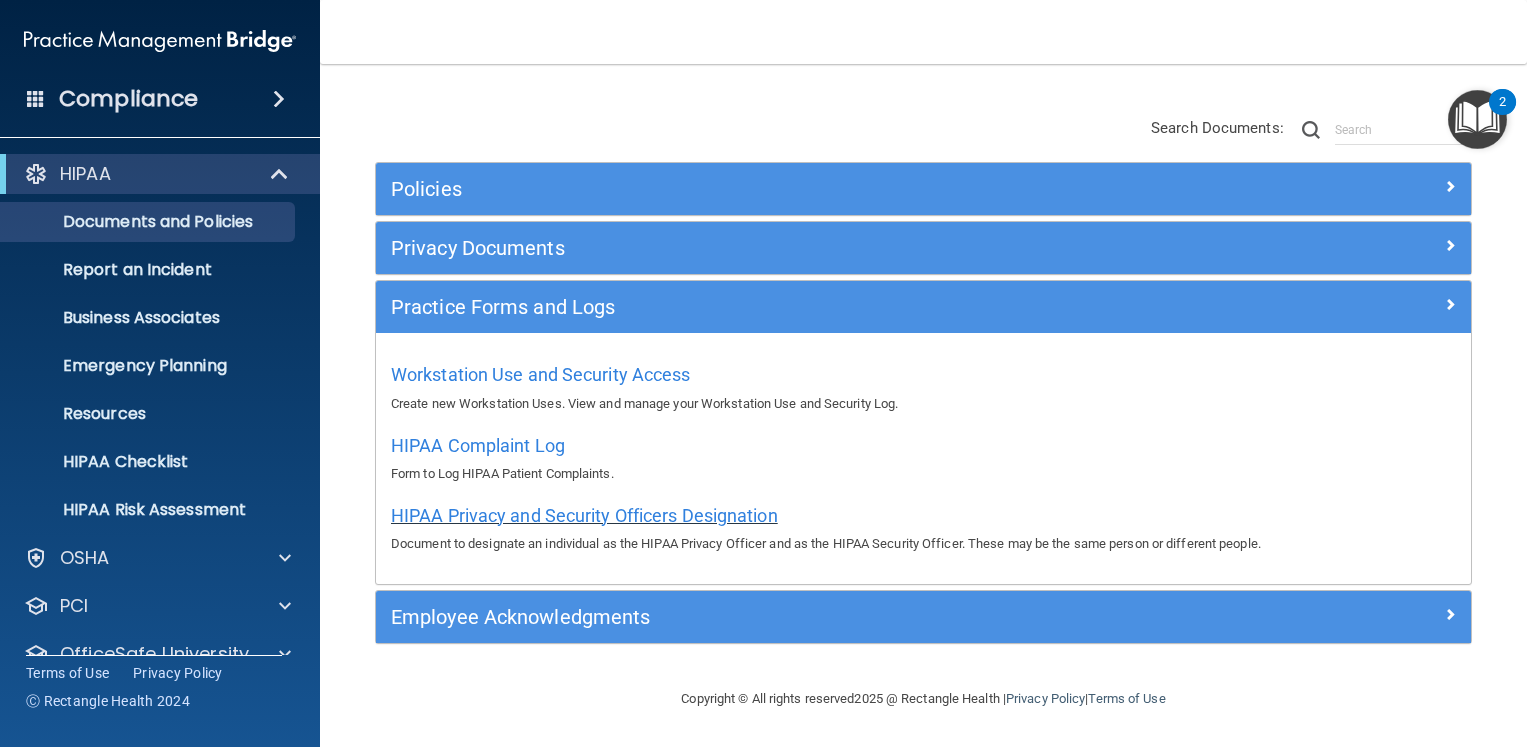 click on "HIPAA Privacy and Security Officers Designation" at bounding box center [584, 515] 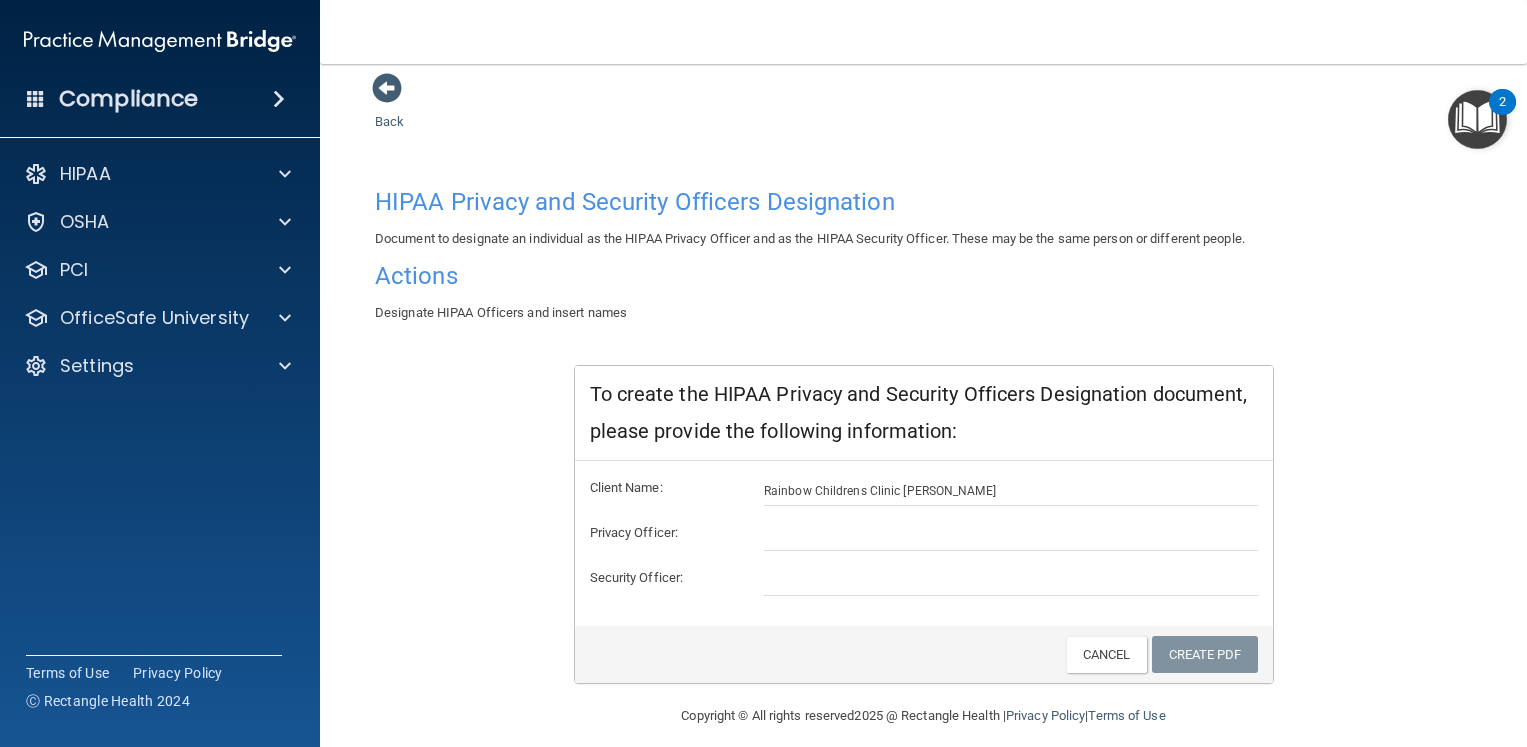 scroll, scrollTop: 49, scrollLeft: 0, axis: vertical 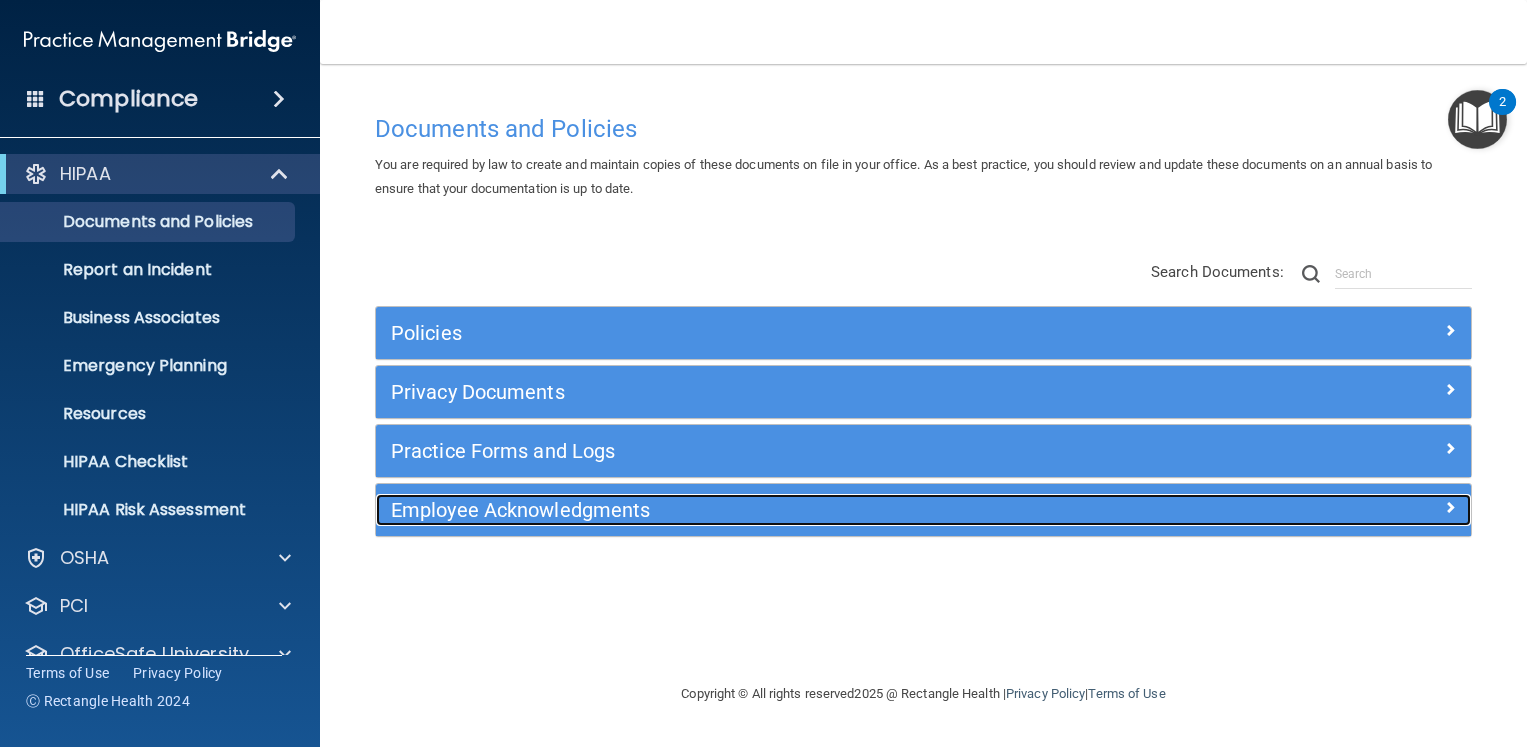 click on "Employee Acknowledgments" at bounding box center (786, 510) 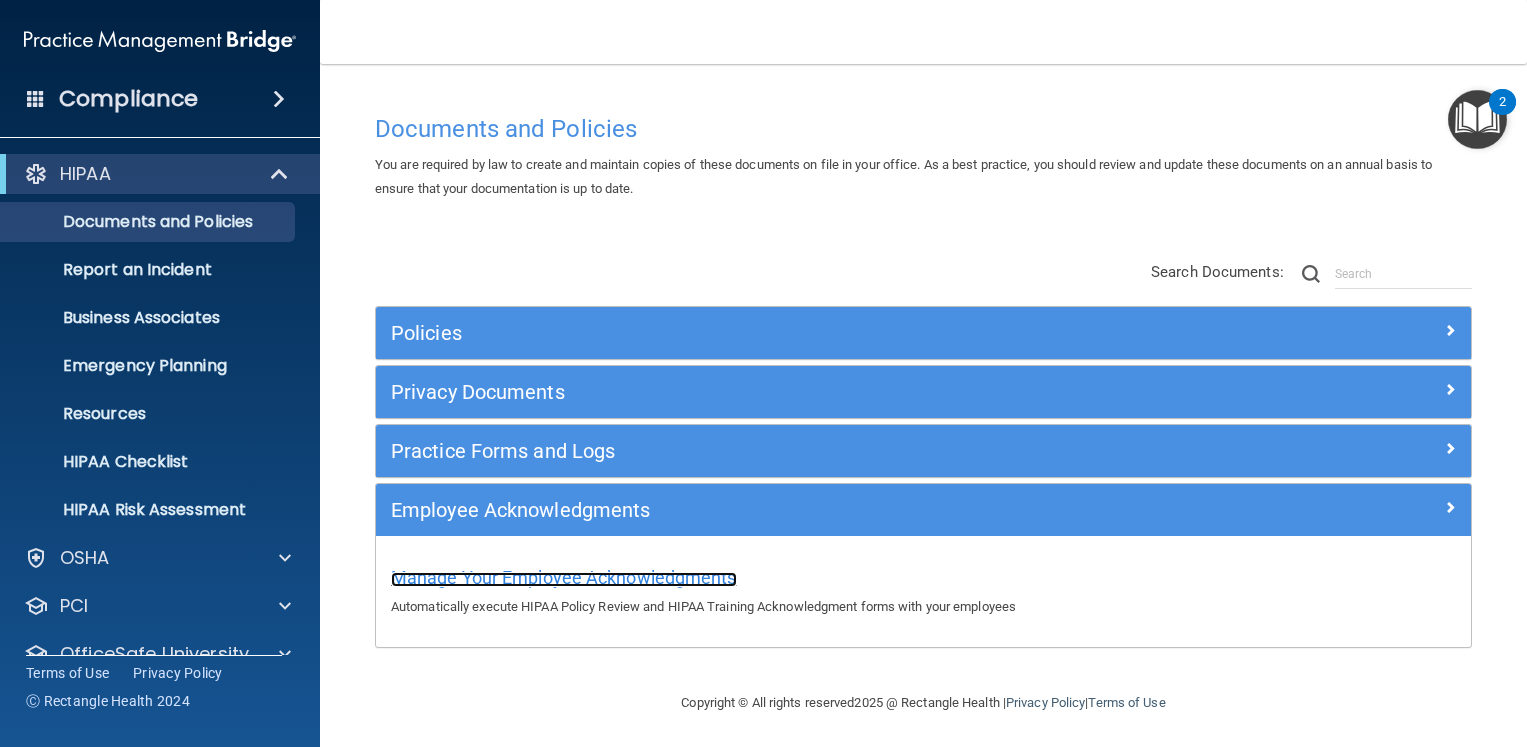 click on "Manage Your Employee Acknowledgments" at bounding box center (564, 577) 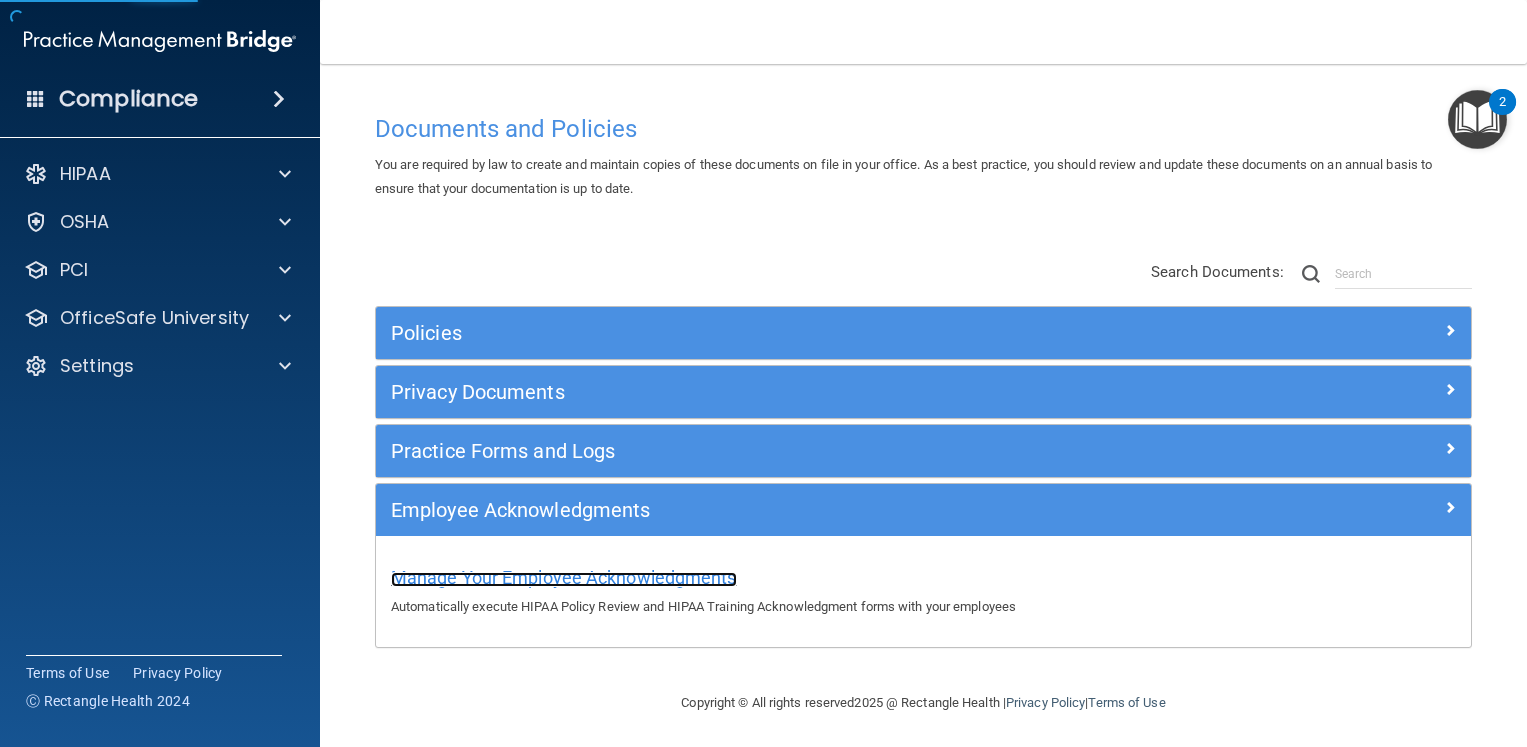 click on "Manage Your Employee Acknowledgments" at bounding box center (564, 577) 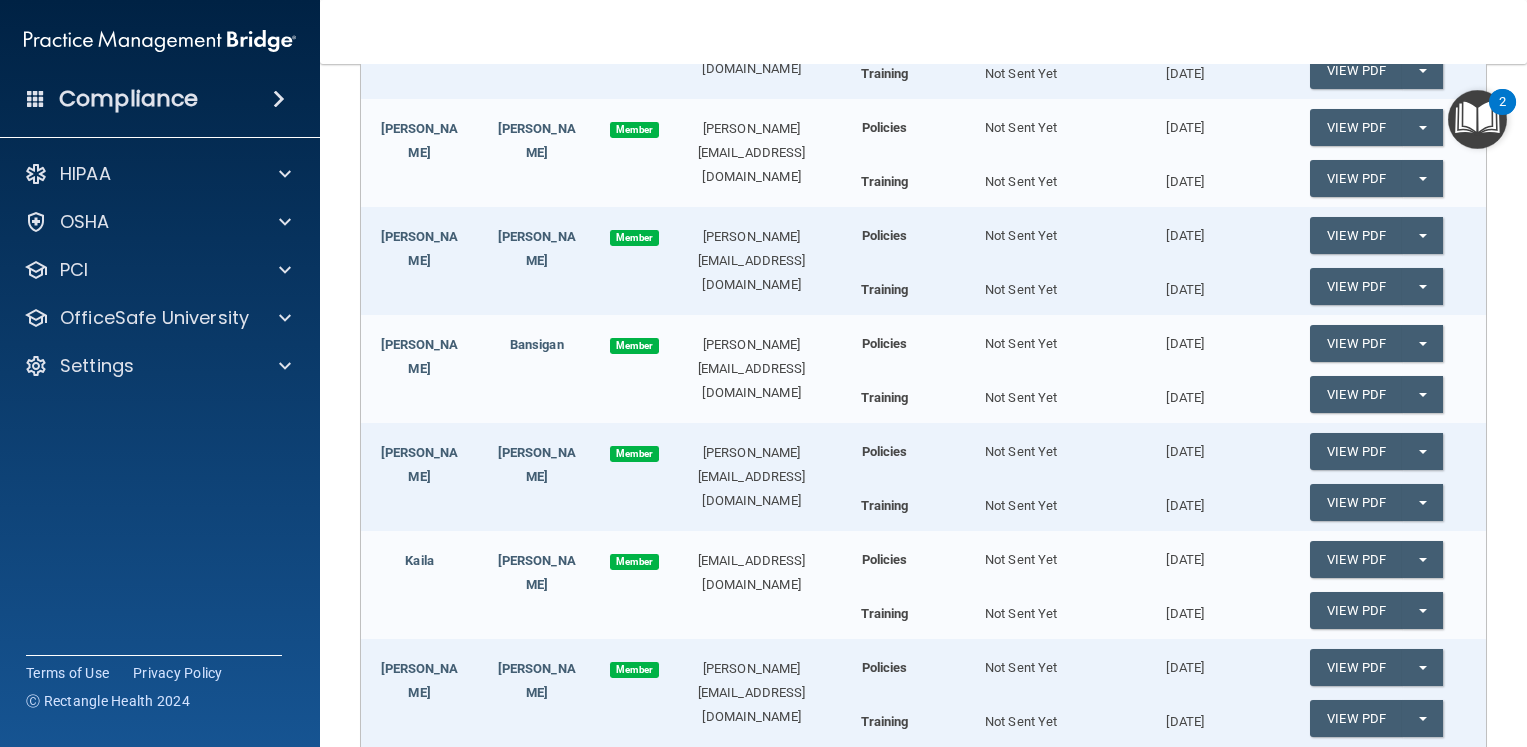 scroll, scrollTop: 800, scrollLeft: 0, axis: vertical 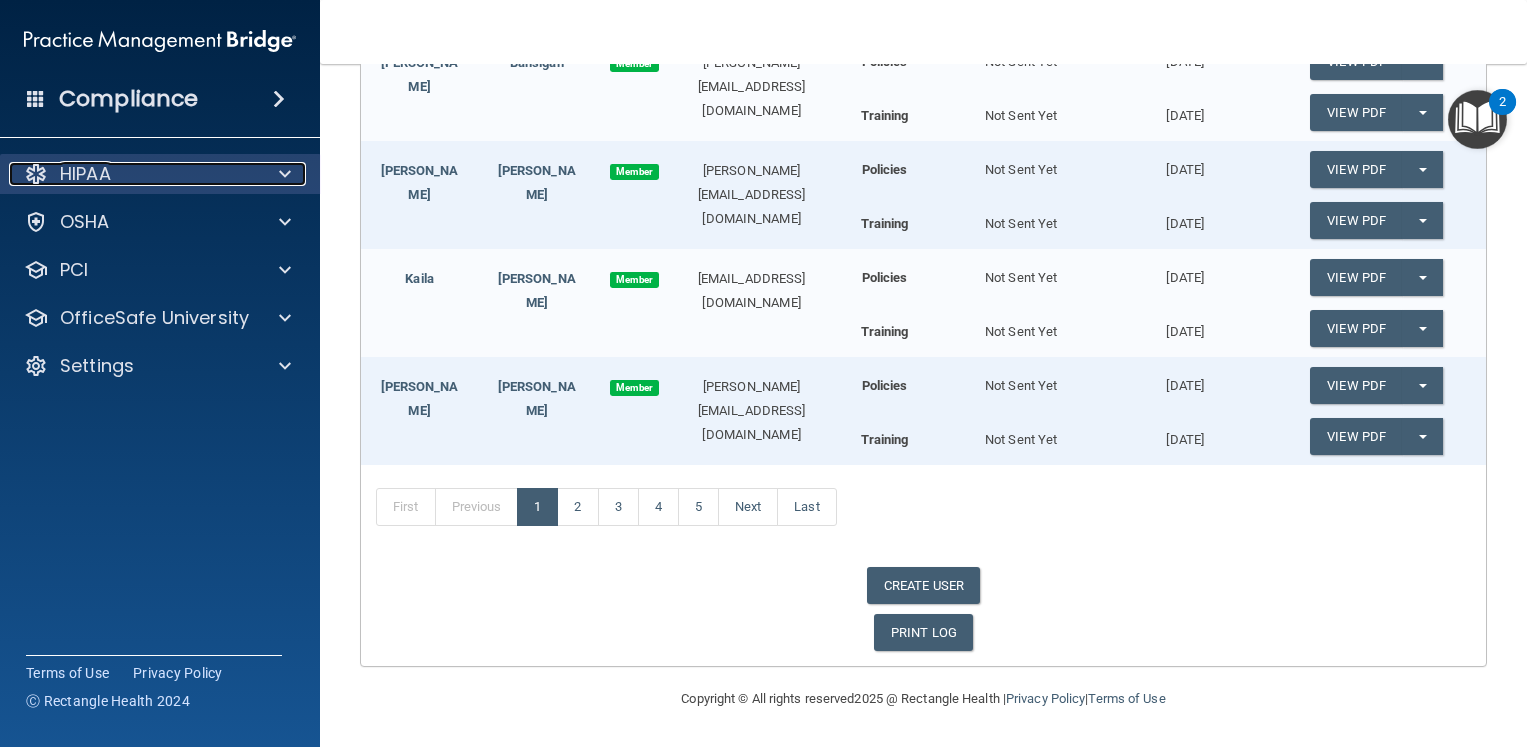 click on "HIPAA" at bounding box center [85, 174] 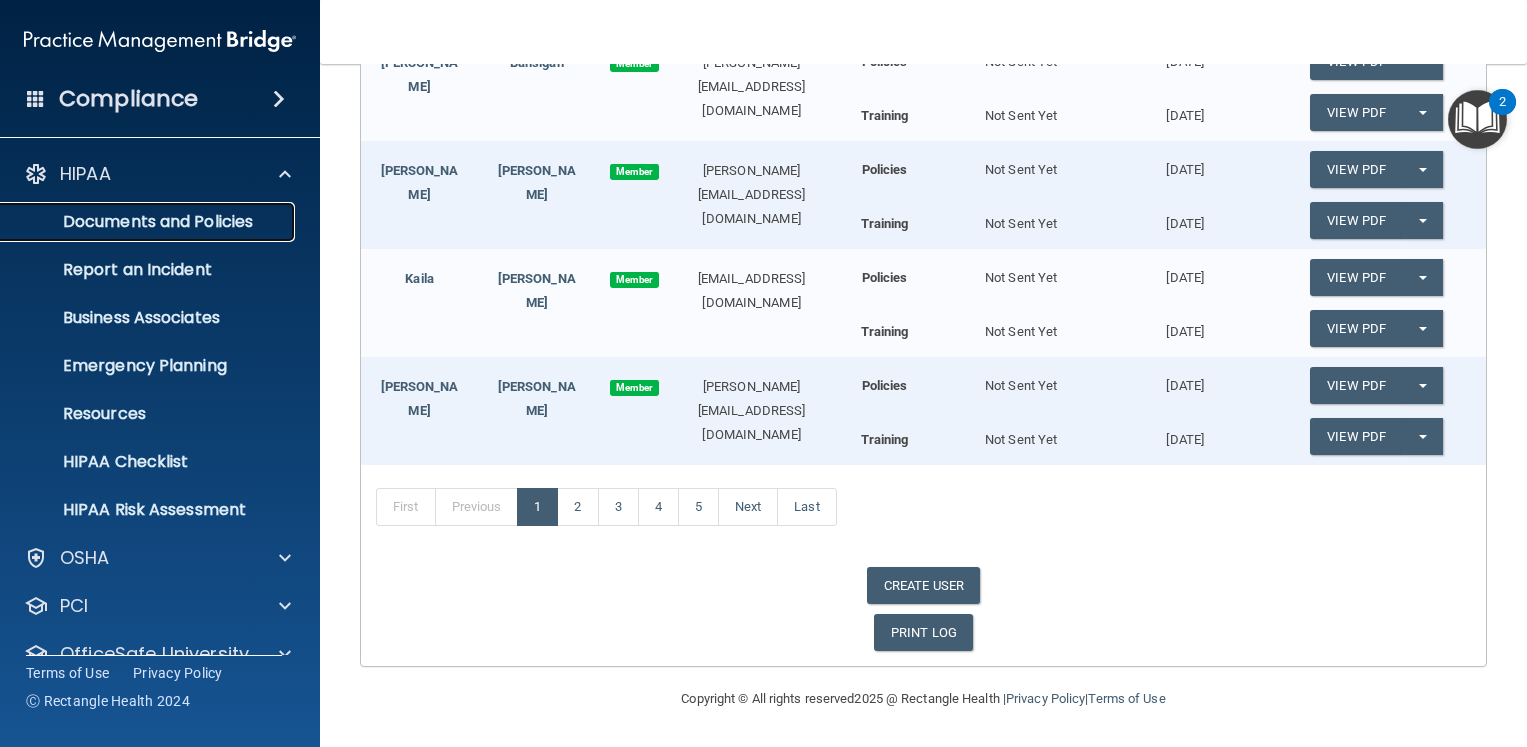 click on "Documents and Policies" at bounding box center [149, 222] 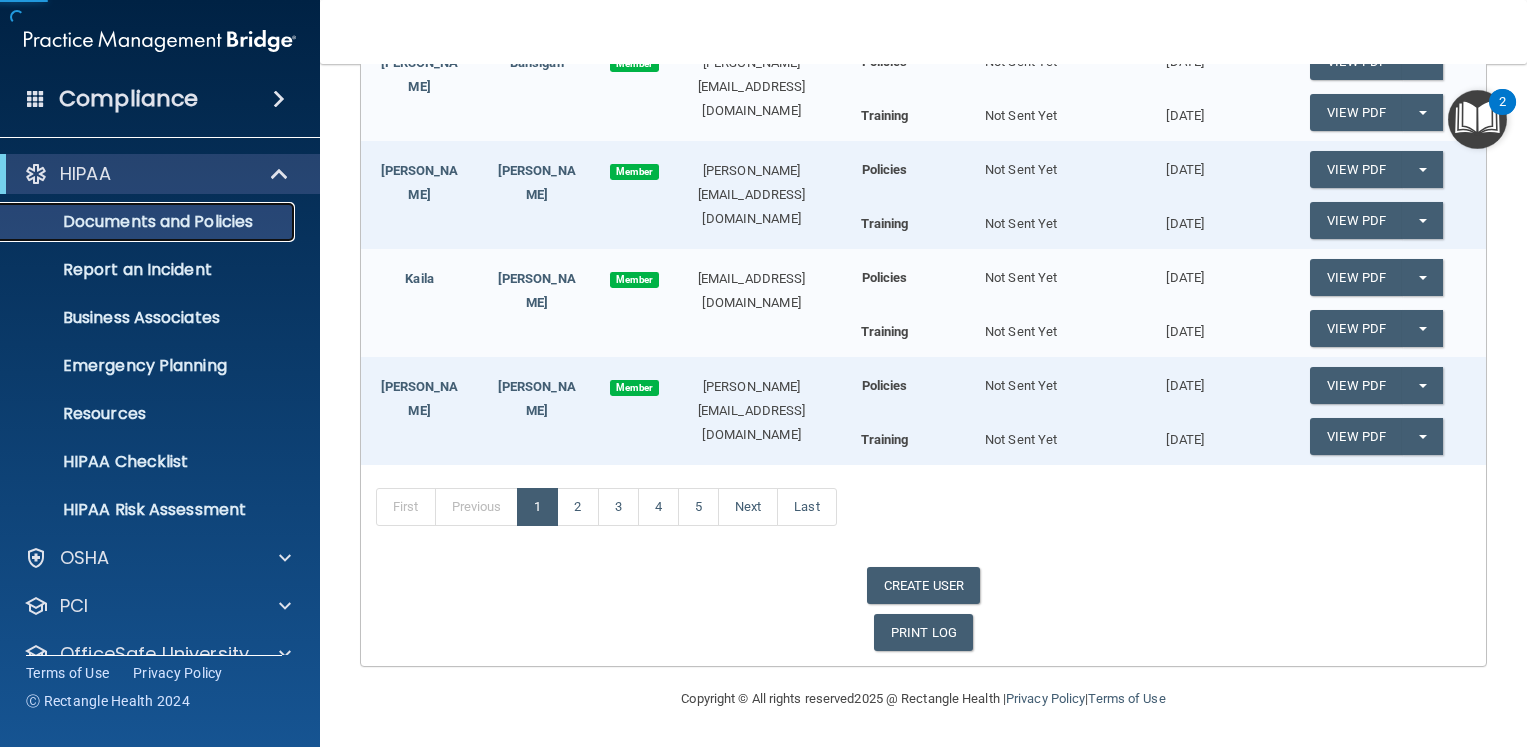 scroll, scrollTop: 0, scrollLeft: 0, axis: both 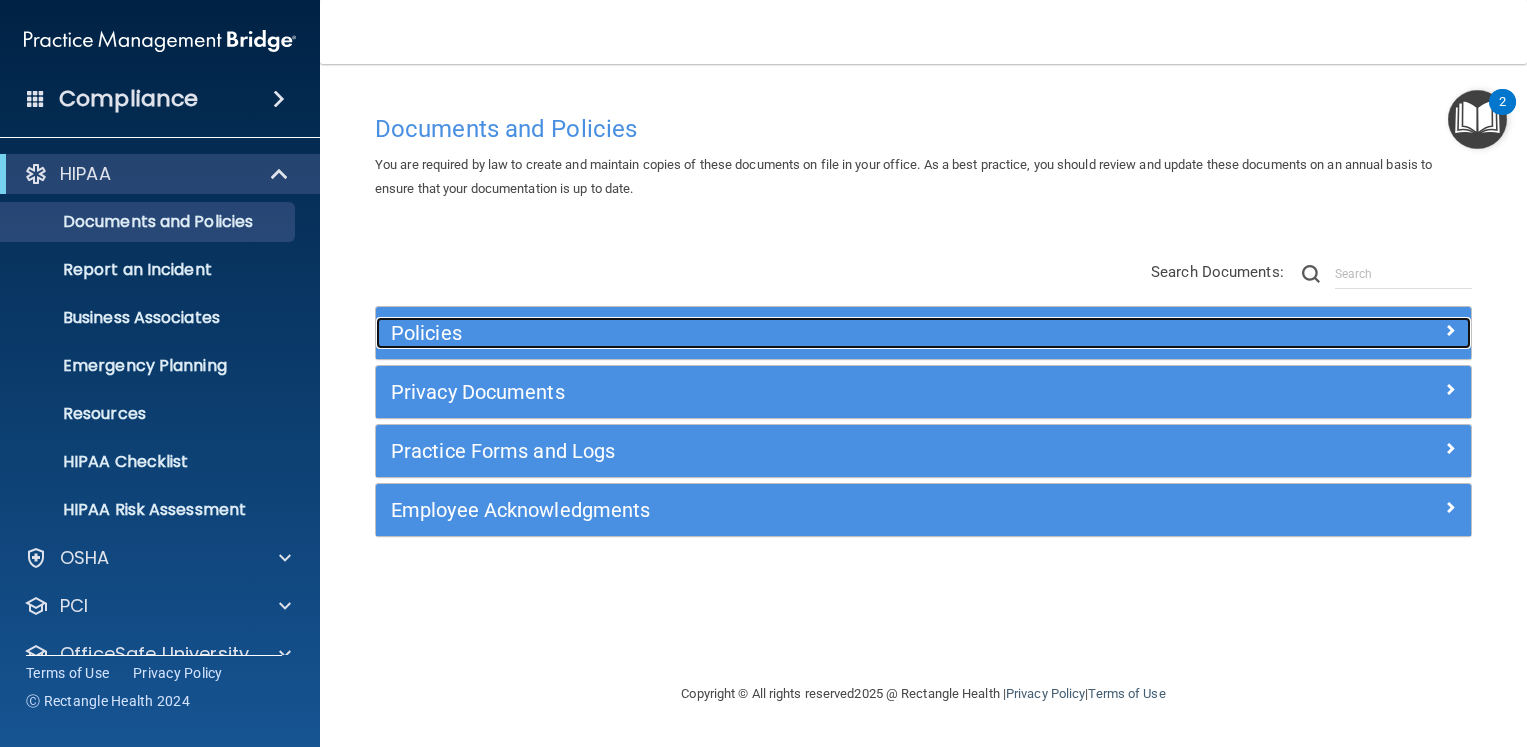 click on "Policies" at bounding box center [786, 333] 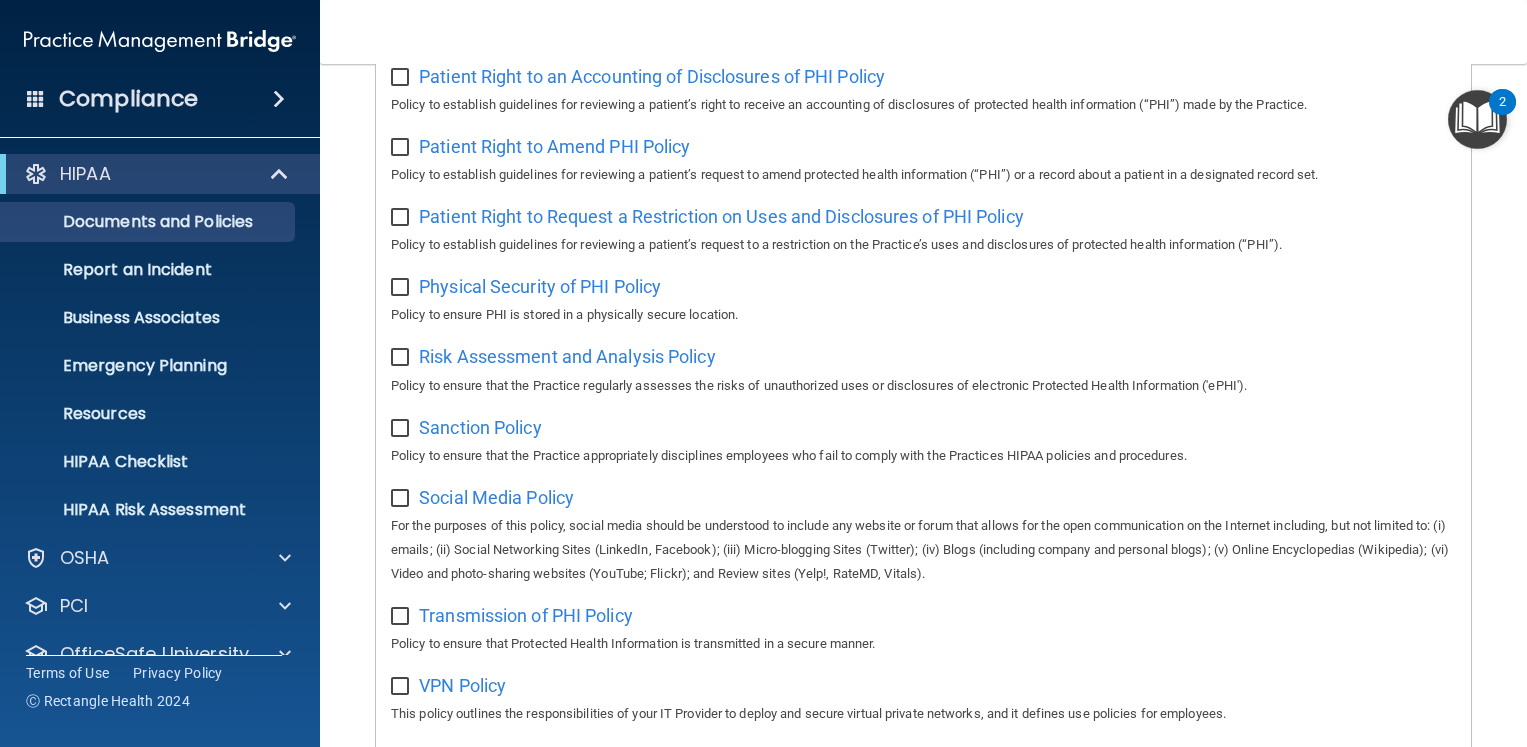 scroll, scrollTop: 1200, scrollLeft: 0, axis: vertical 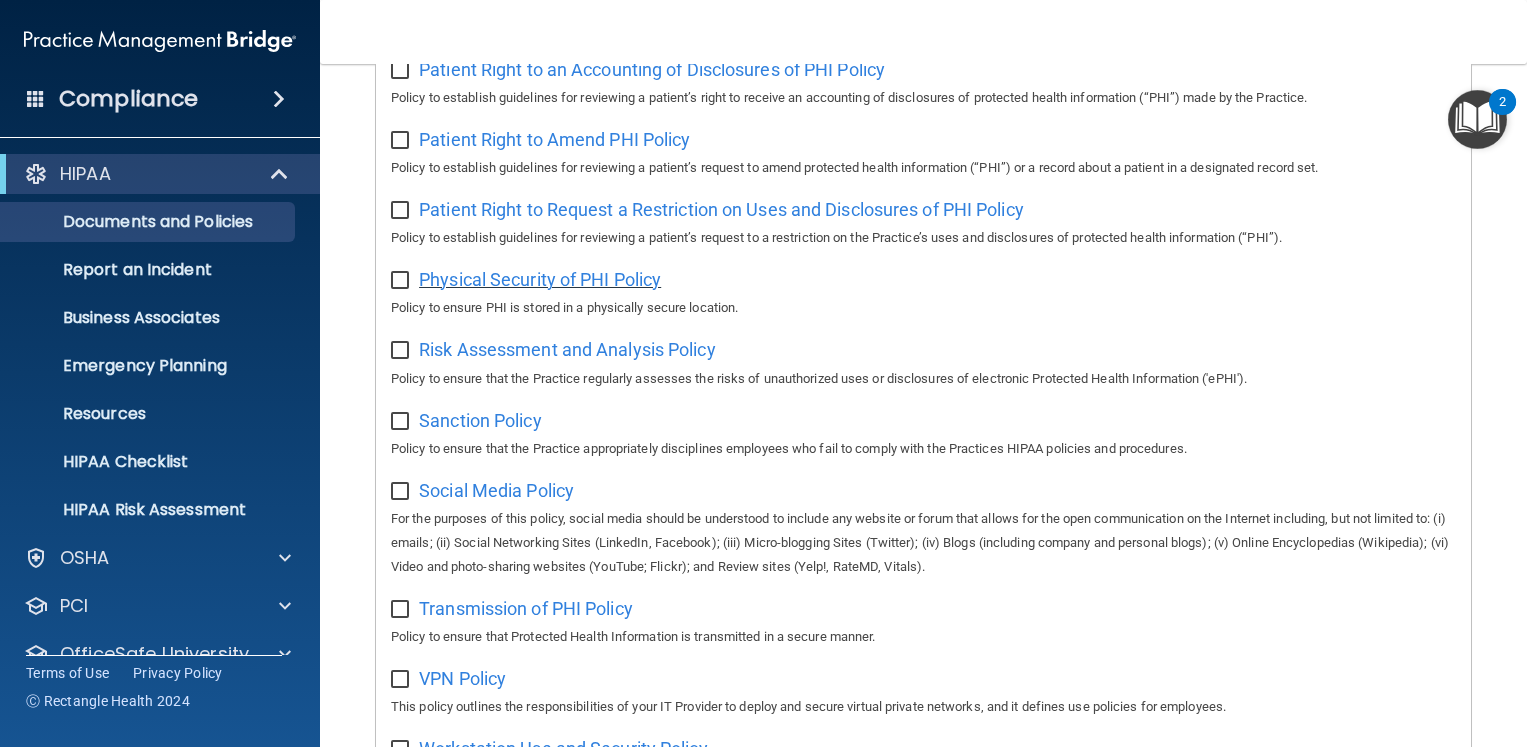 click on "Physical Security of PHI Policy" at bounding box center (540, 279) 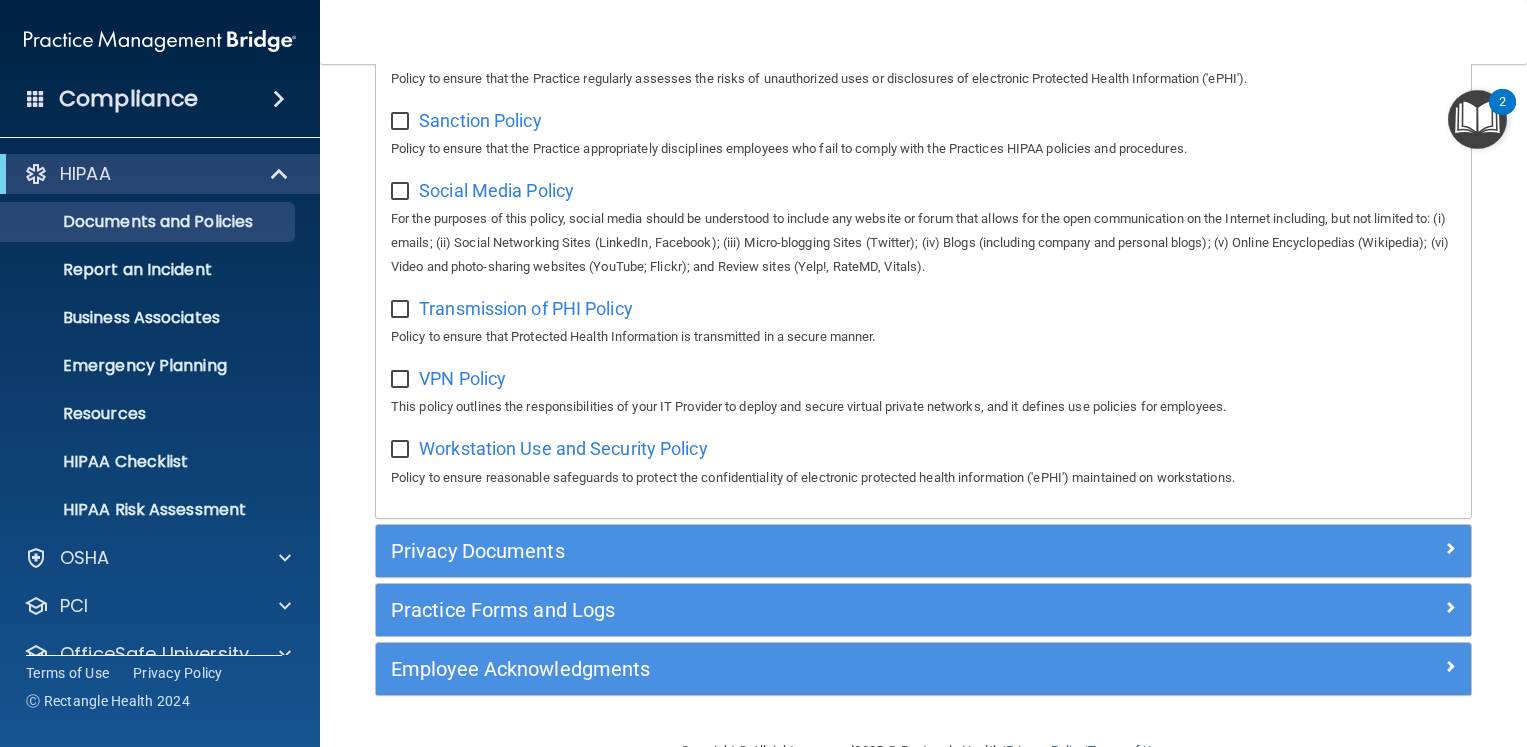 scroll, scrollTop: 1573, scrollLeft: 0, axis: vertical 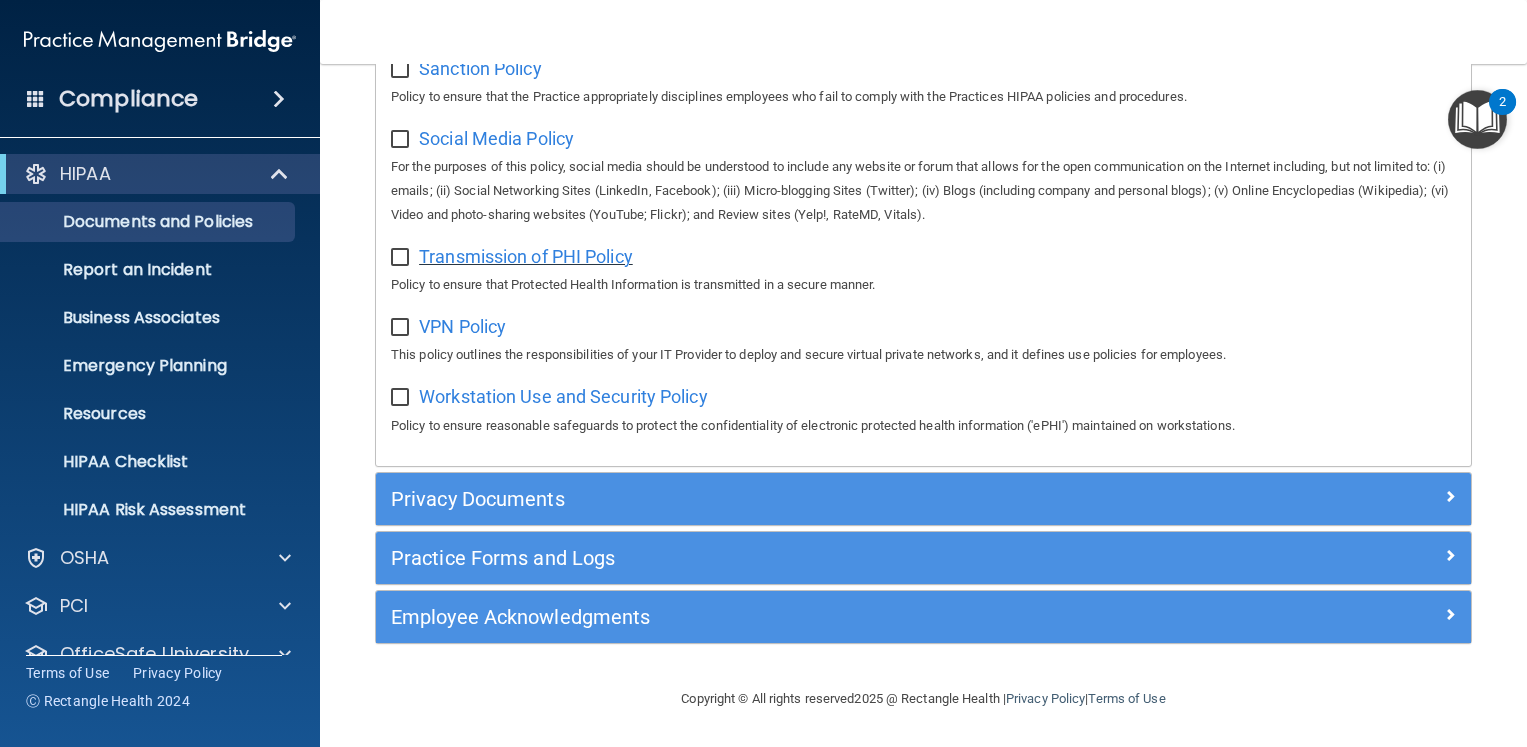 click on "Transmission of PHI Policy" at bounding box center (526, 256) 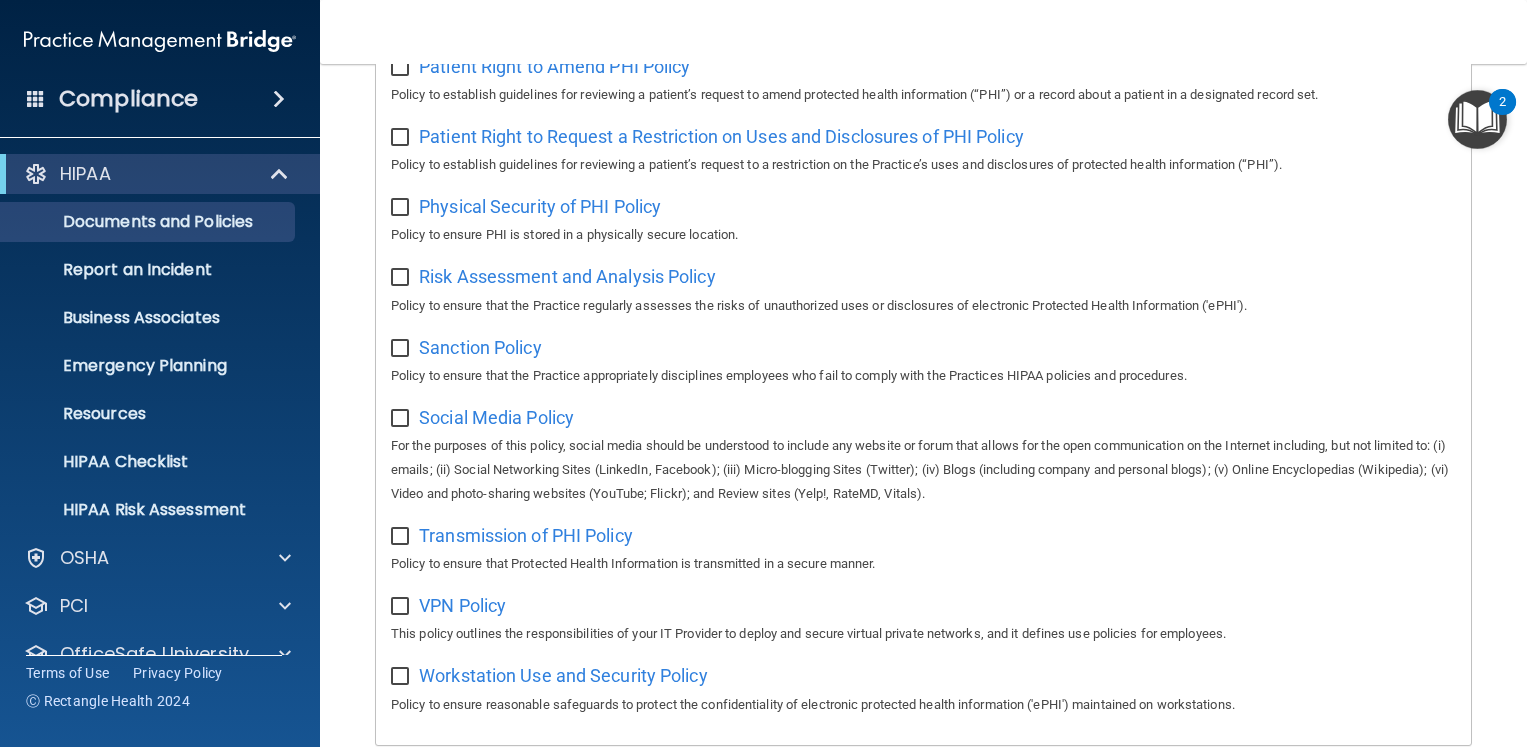 scroll, scrollTop: 1173, scrollLeft: 0, axis: vertical 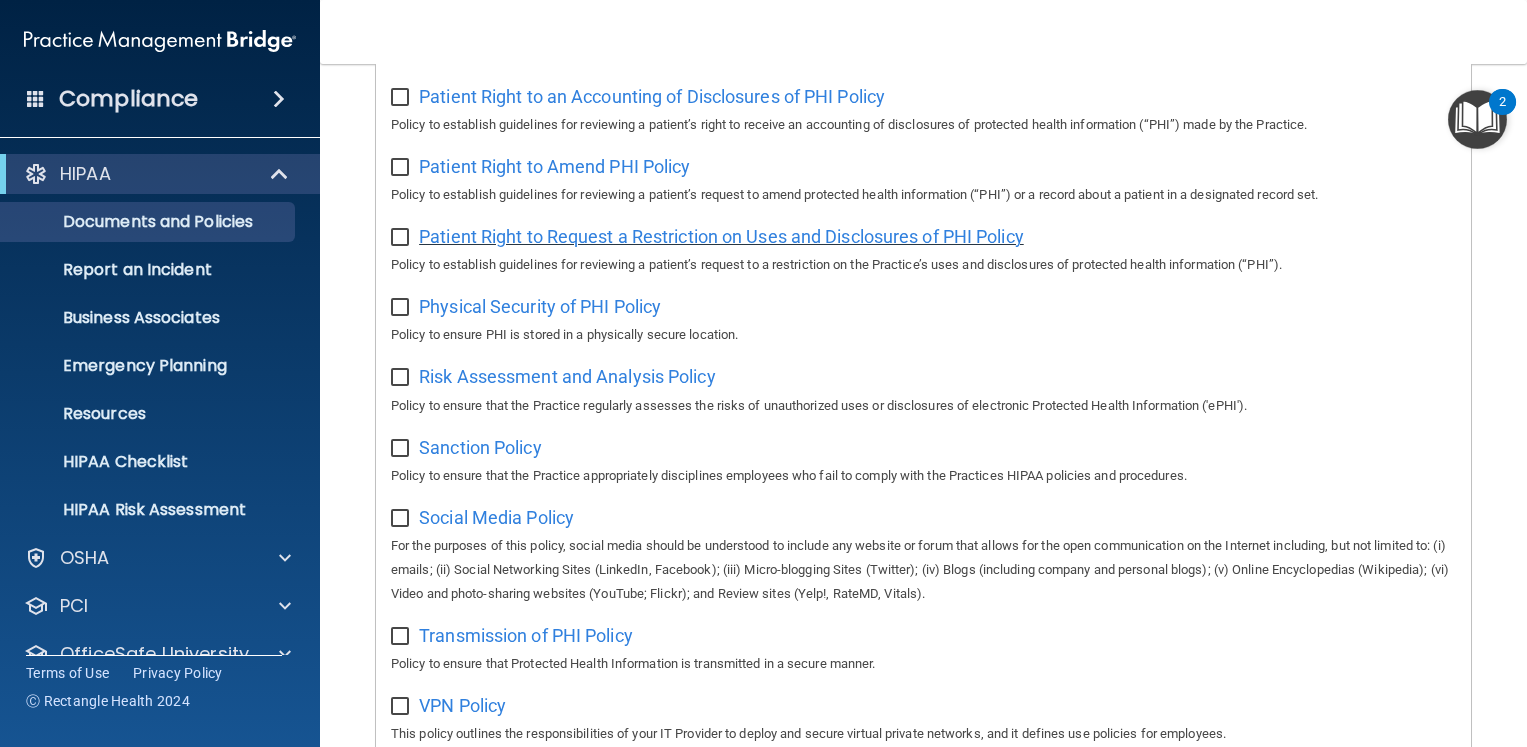 click on "Patient Right to Request a Restriction on Uses and Disclosures of PHI Policy" at bounding box center (721, 236) 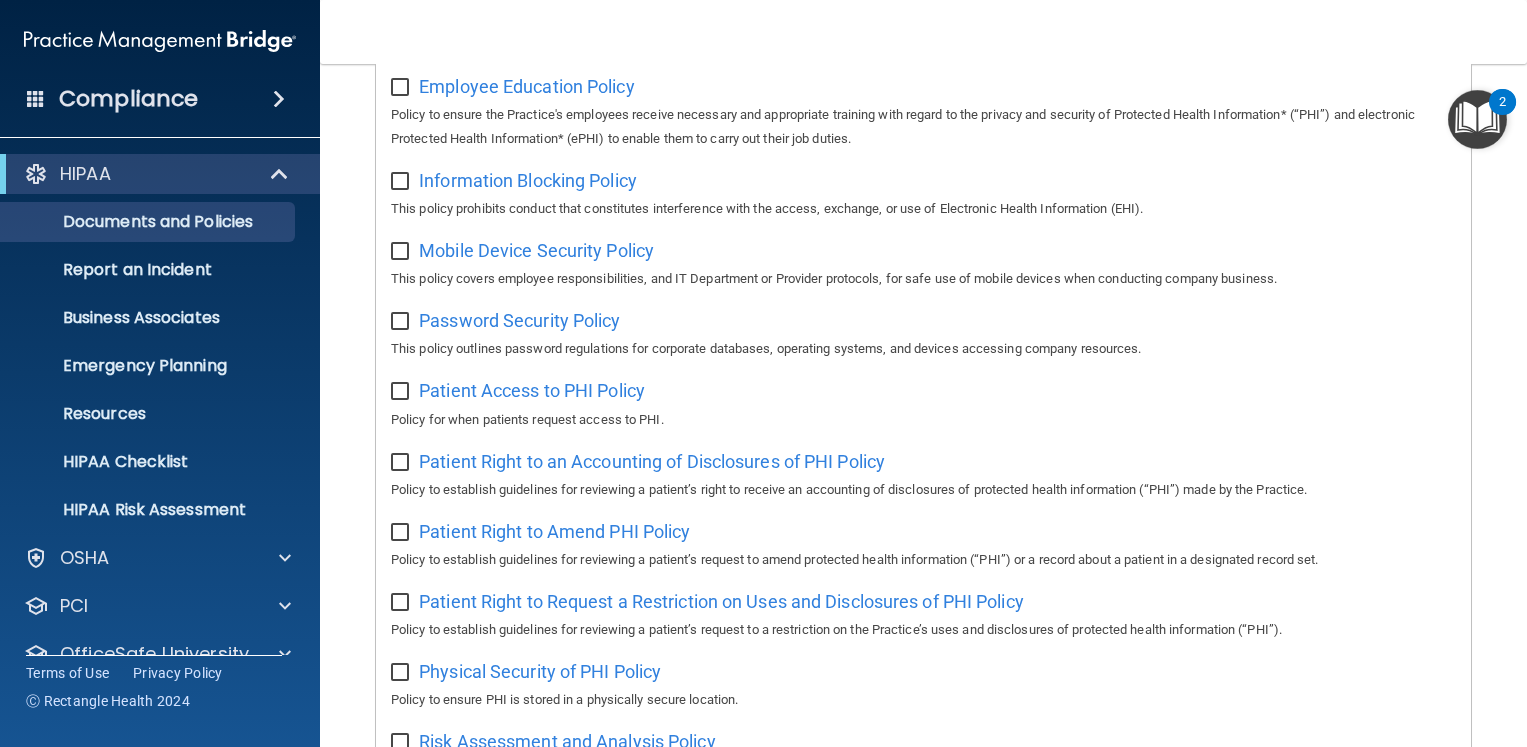 scroll, scrollTop: 773, scrollLeft: 0, axis: vertical 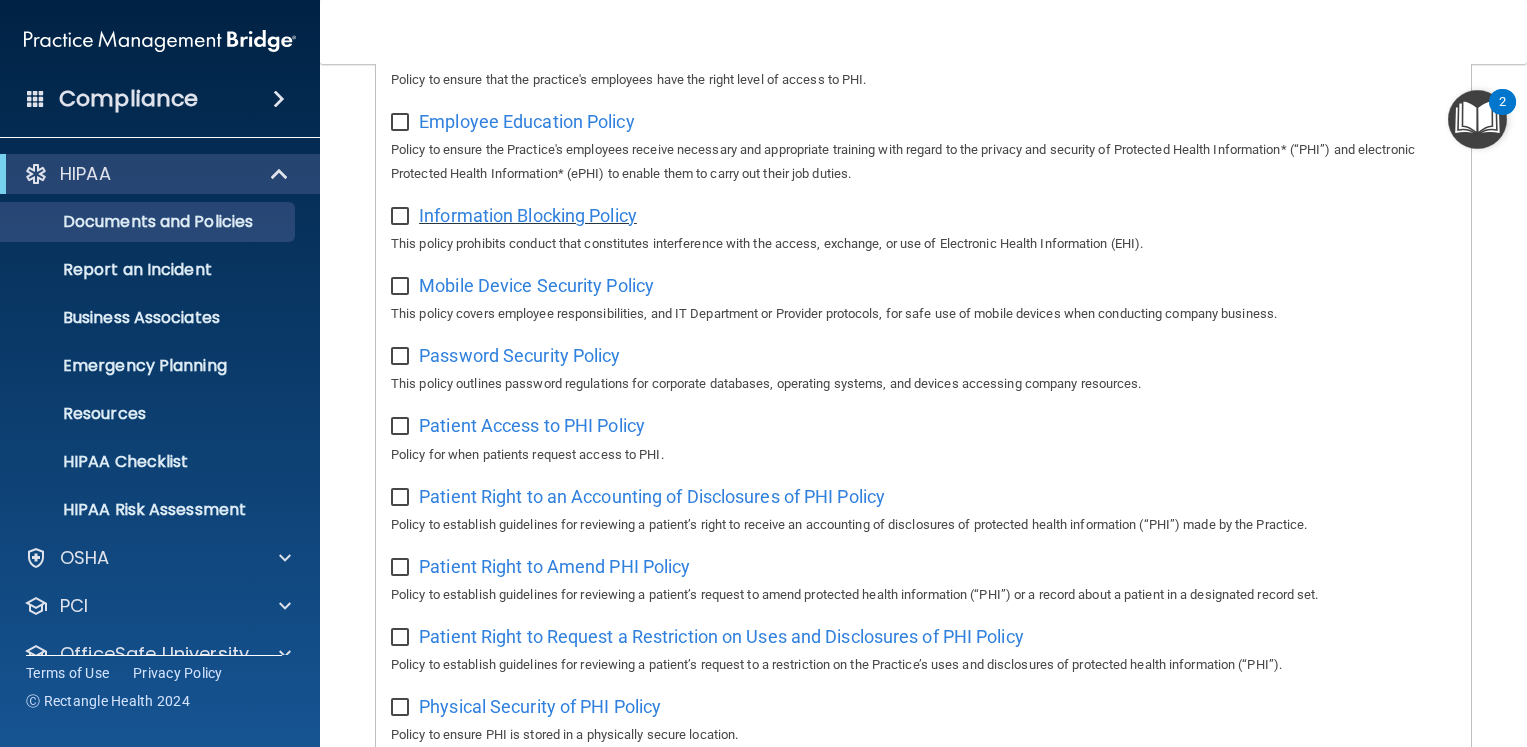 click on "Information Blocking Policy" at bounding box center (528, 215) 